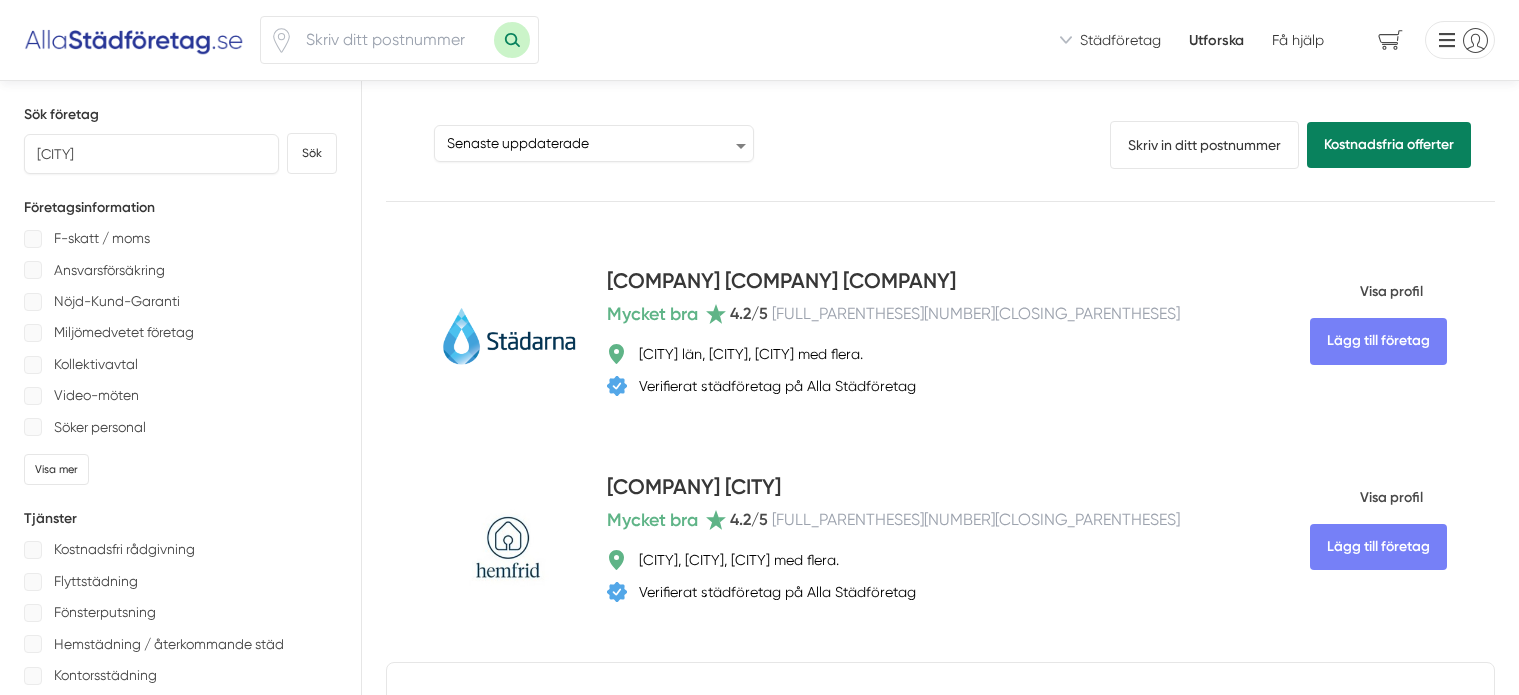 select on "last-updated" 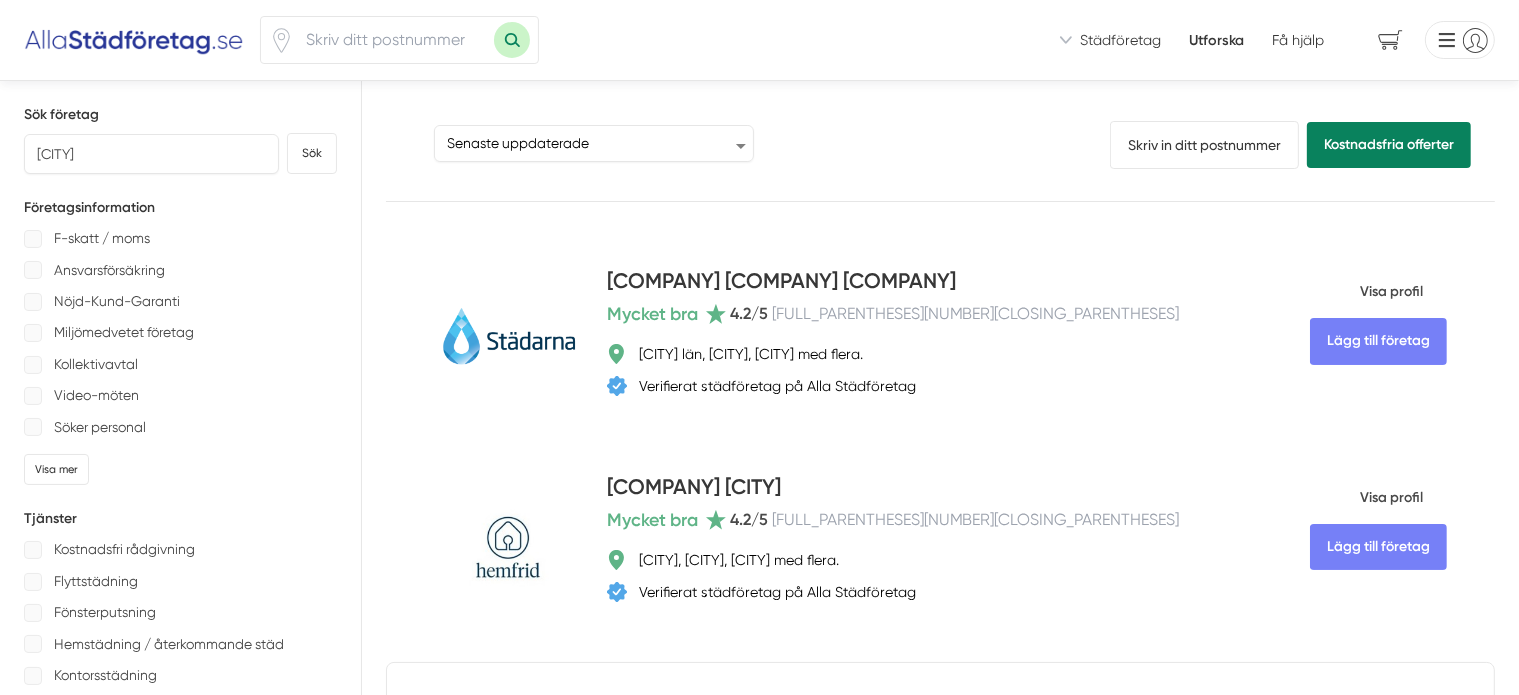 scroll, scrollTop: 0, scrollLeft: 0, axis: both 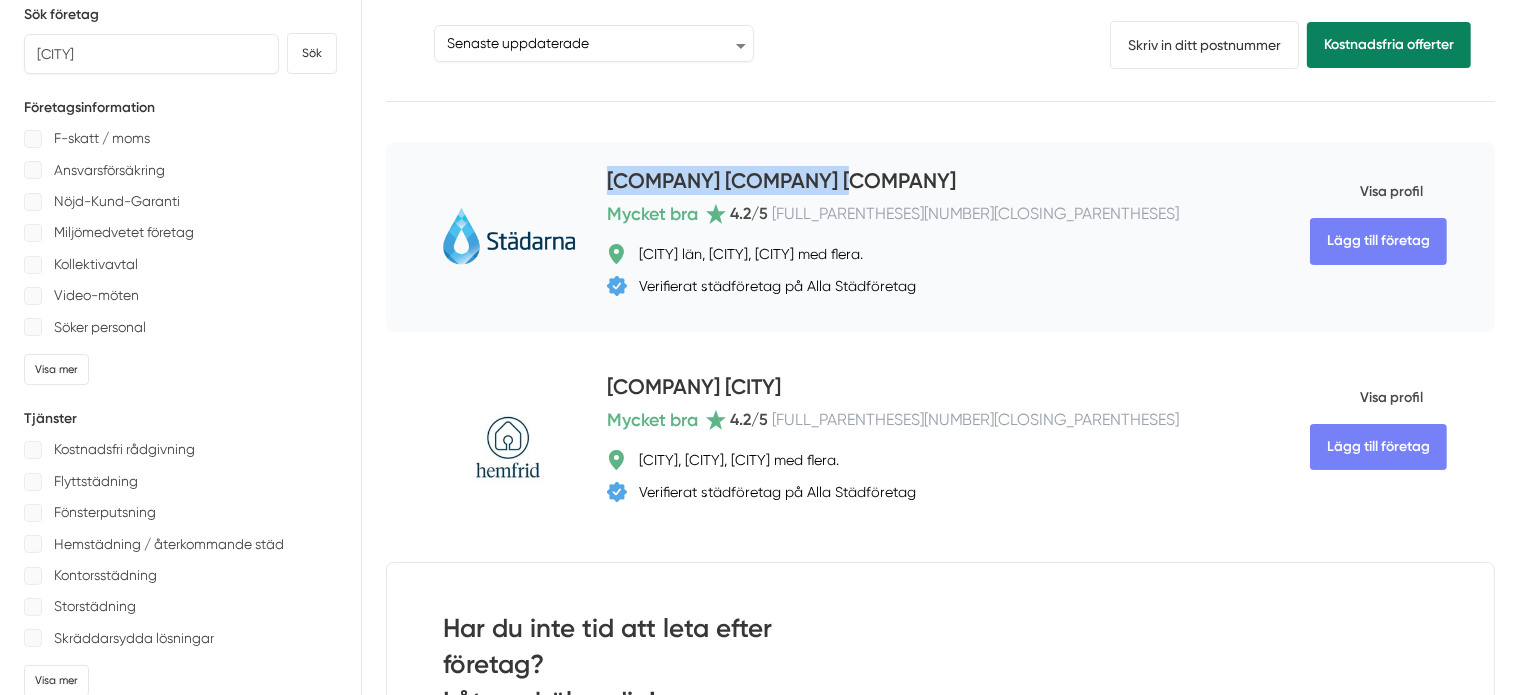 drag, startPoint x: 756, startPoint y: 169, endPoint x: 503, endPoint y: 167, distance: 253.0079 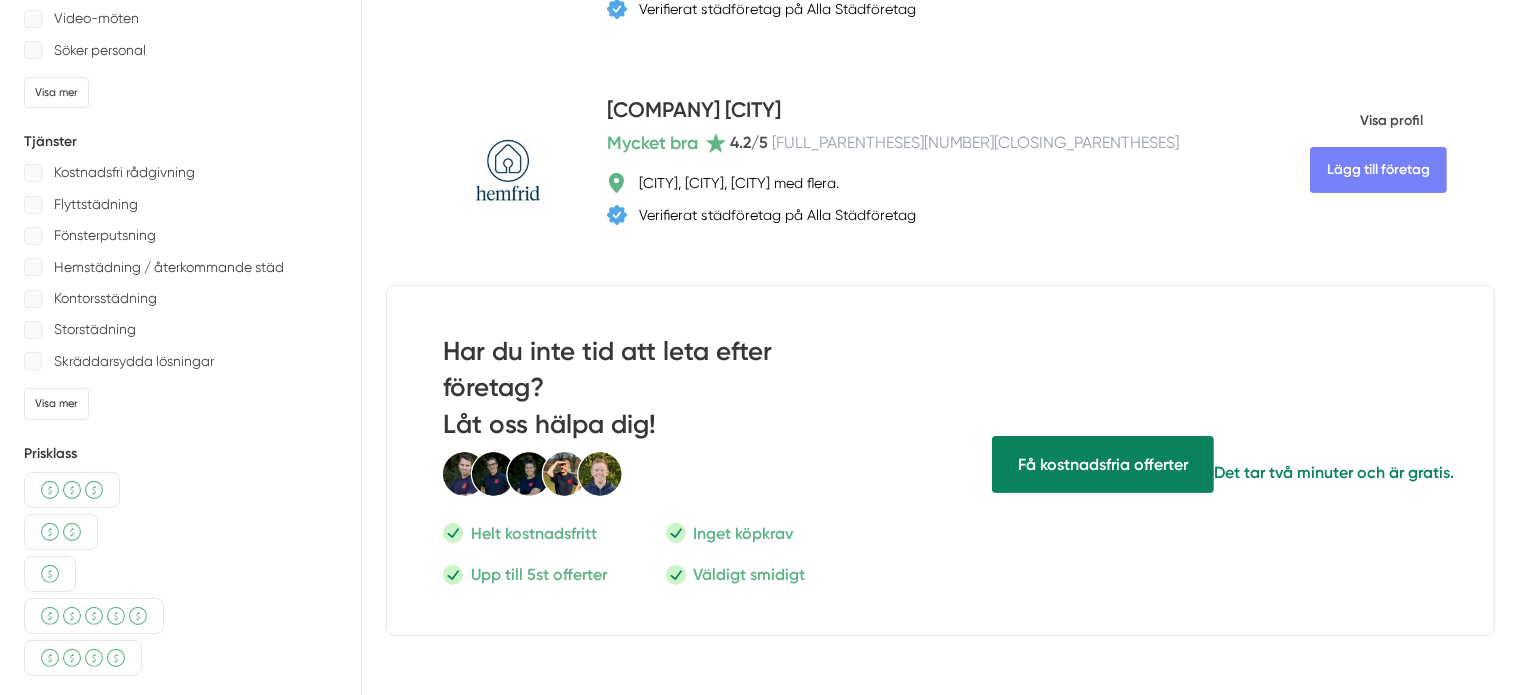 scroll, scrollTop: 0, scrollLeft: 0, axis: both 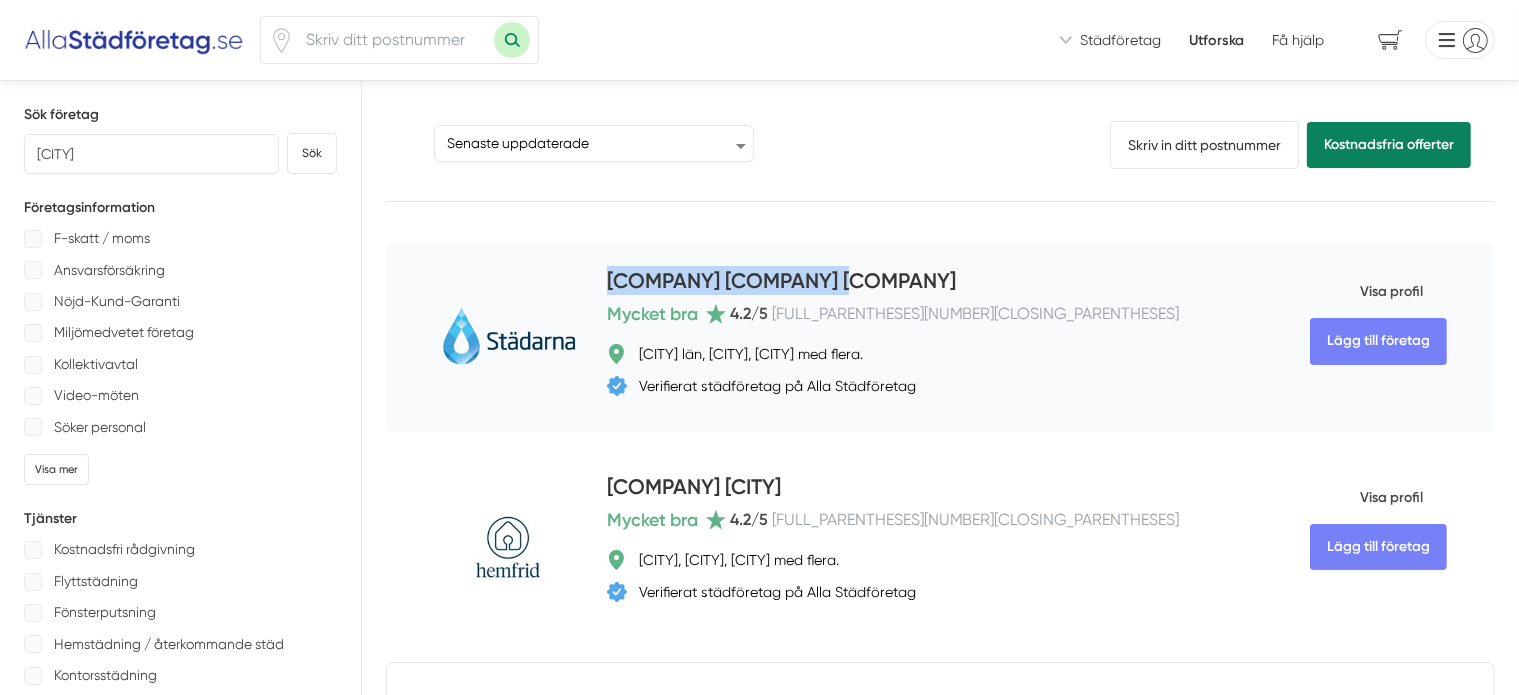click on "Städarna i Uppsala AB" at bounding box center (781, 282) 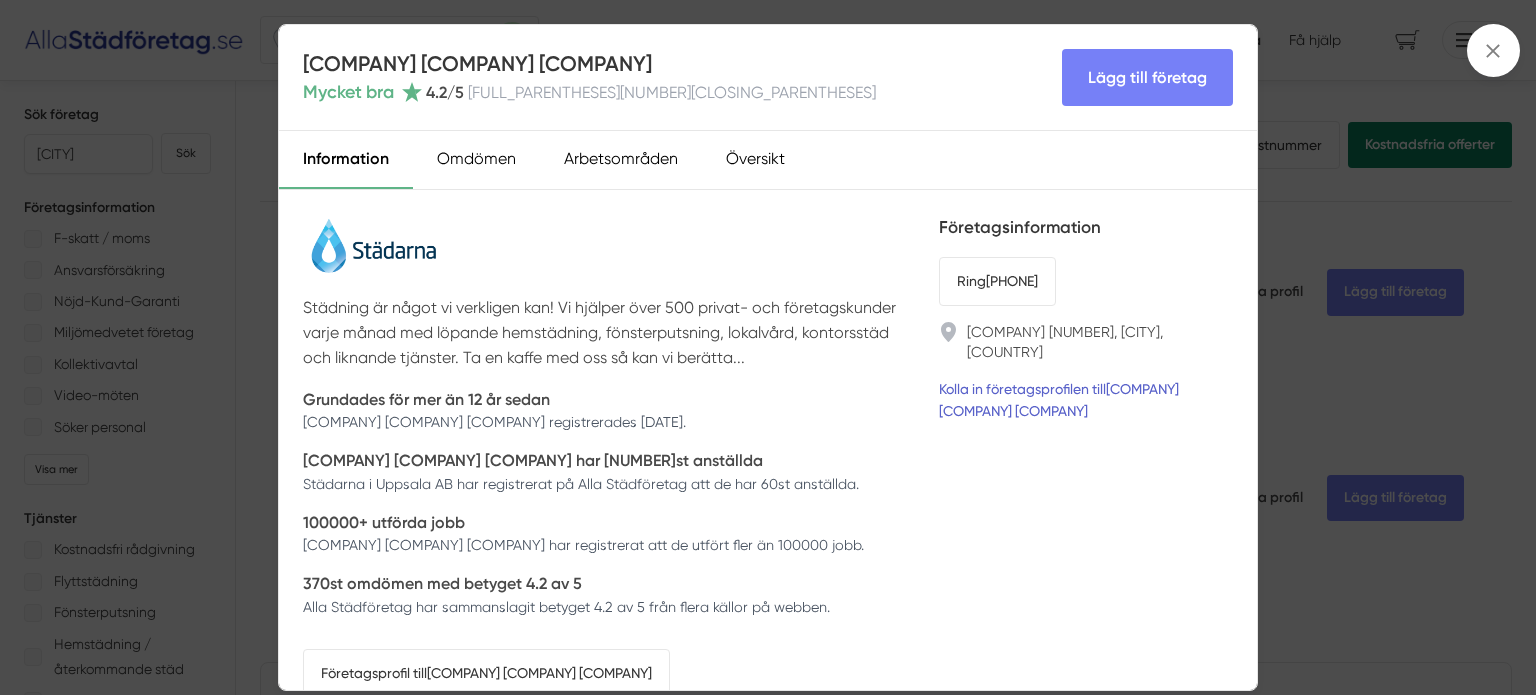 click on "Kolla in företagsprofilen till  Städarna i Uppsala AB" at bounding box center (1086, 400) 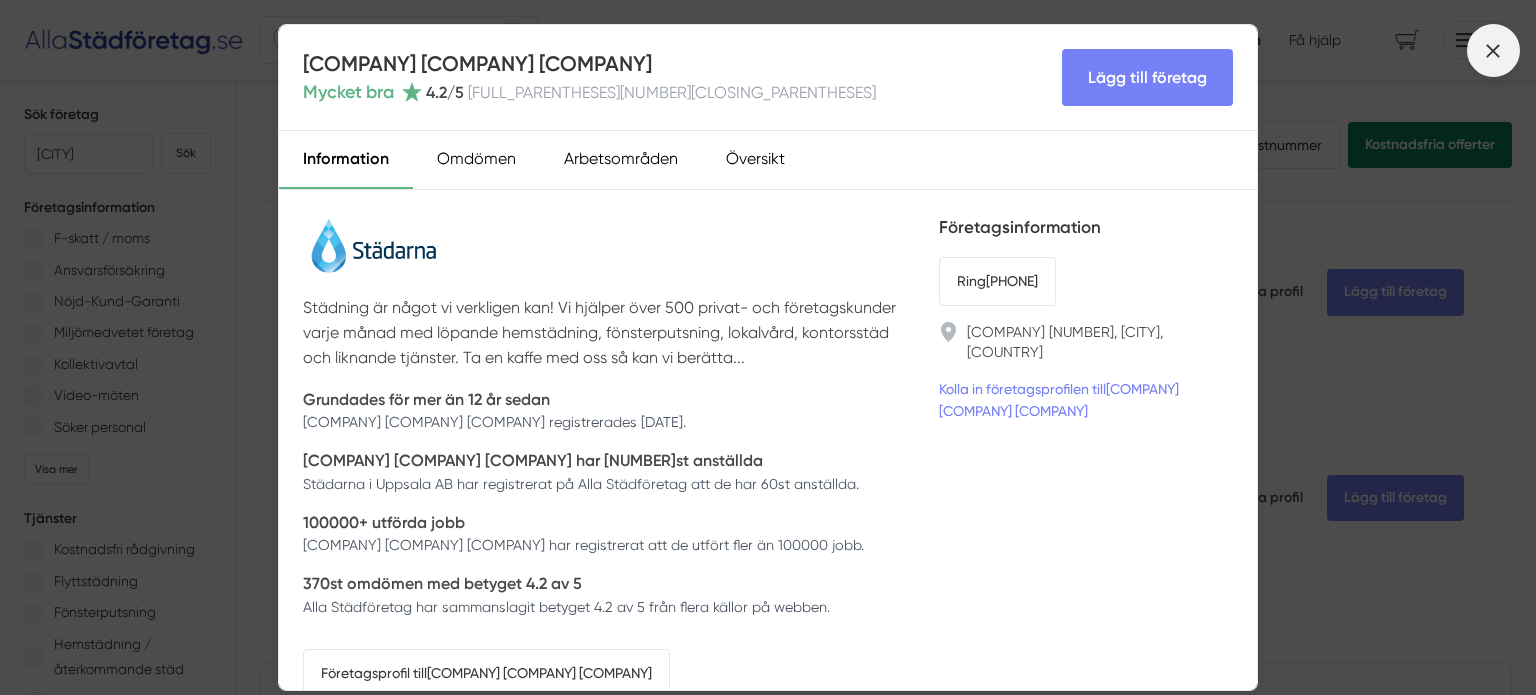 click 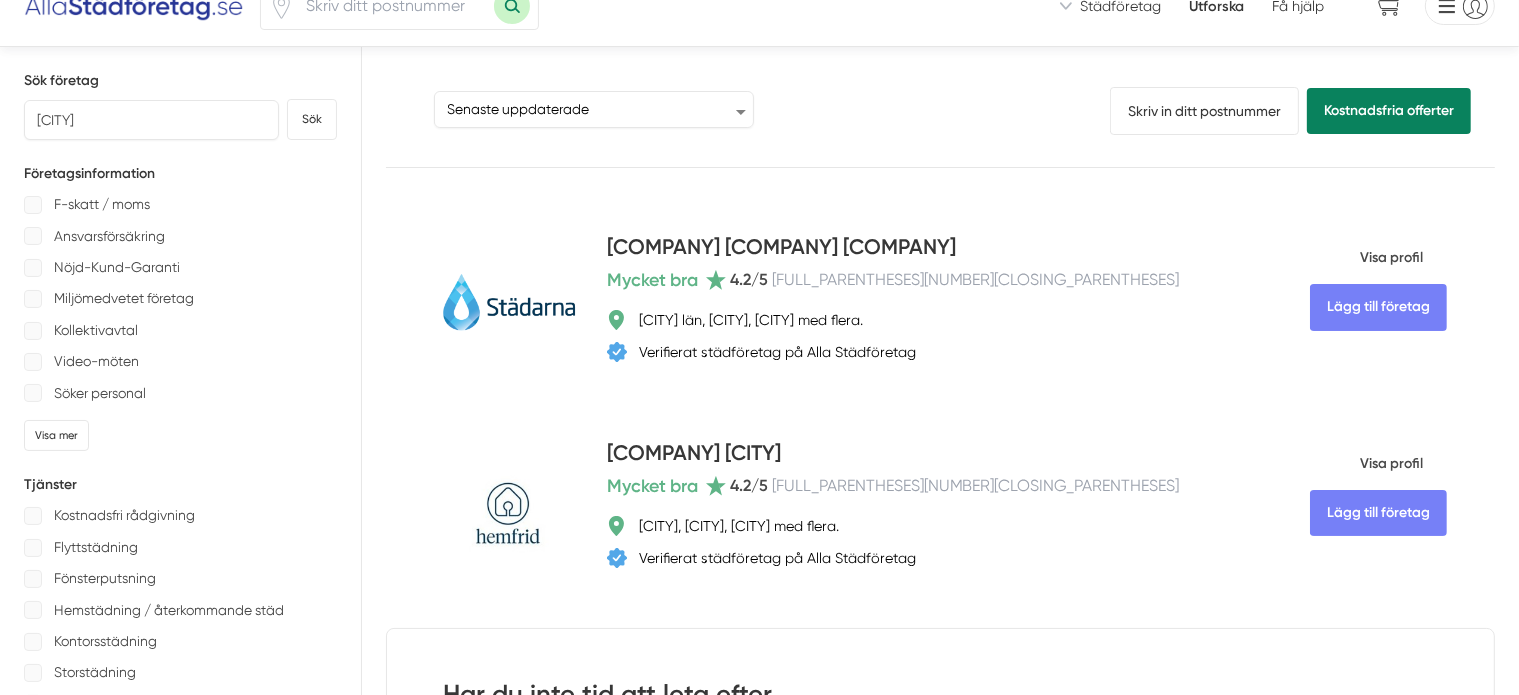scroll, scrollTop: 0, scrollLeft: 0, axis: both 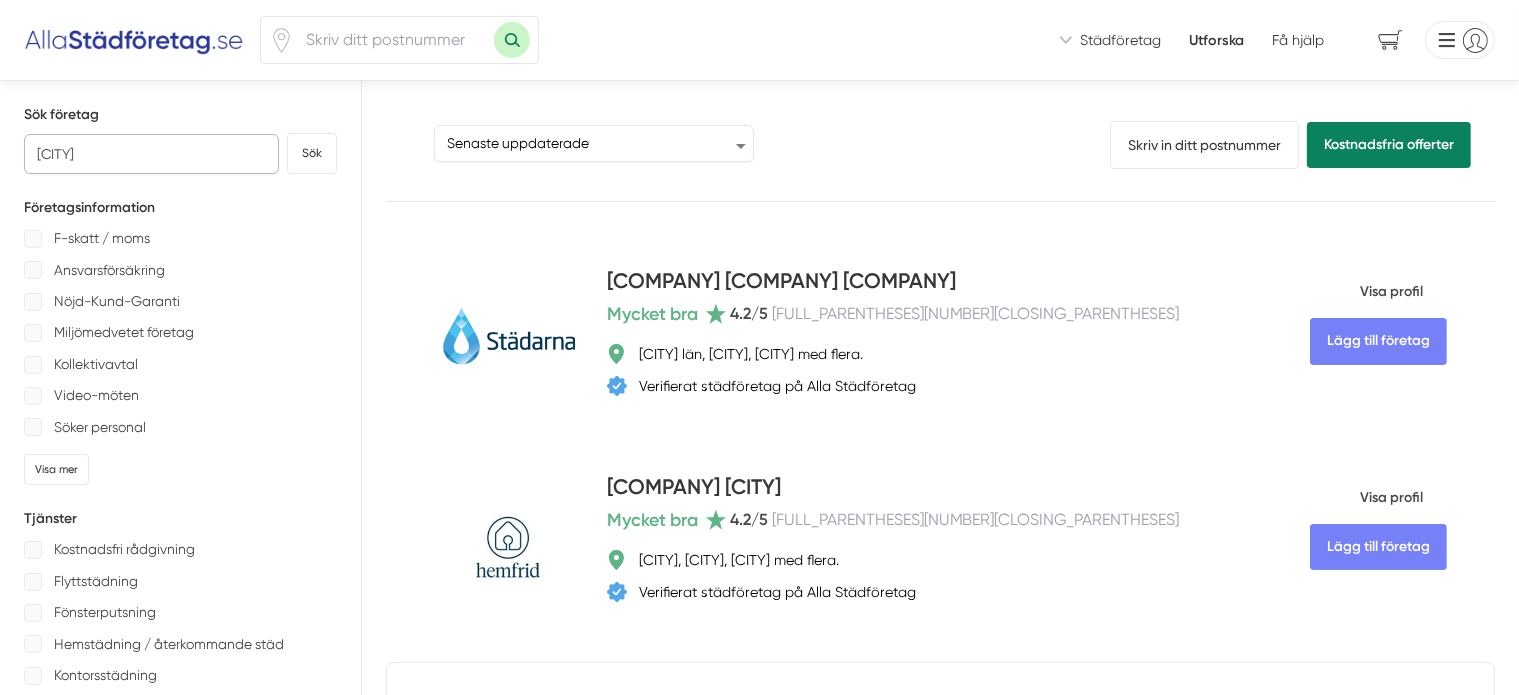 click on "uppsala" at bounding box center (151, 154) 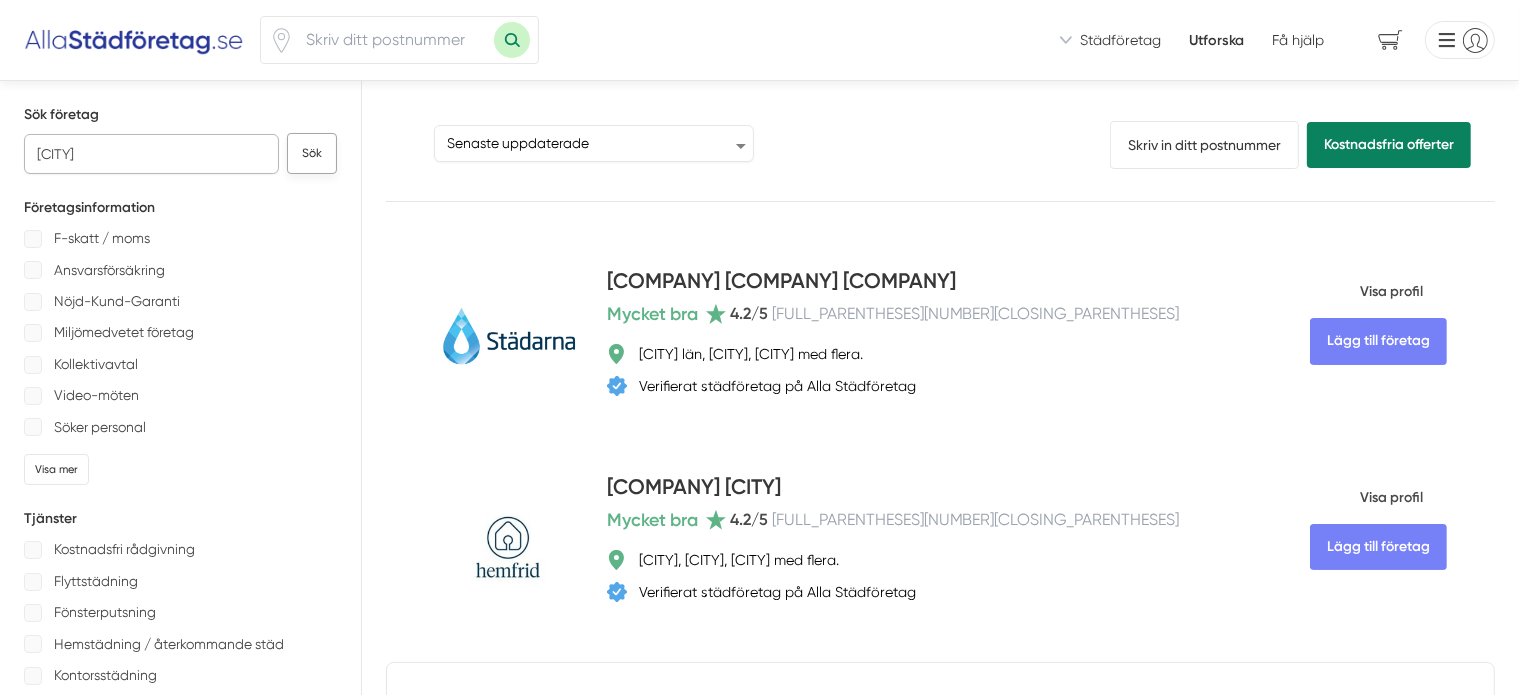 type on "karlstad" 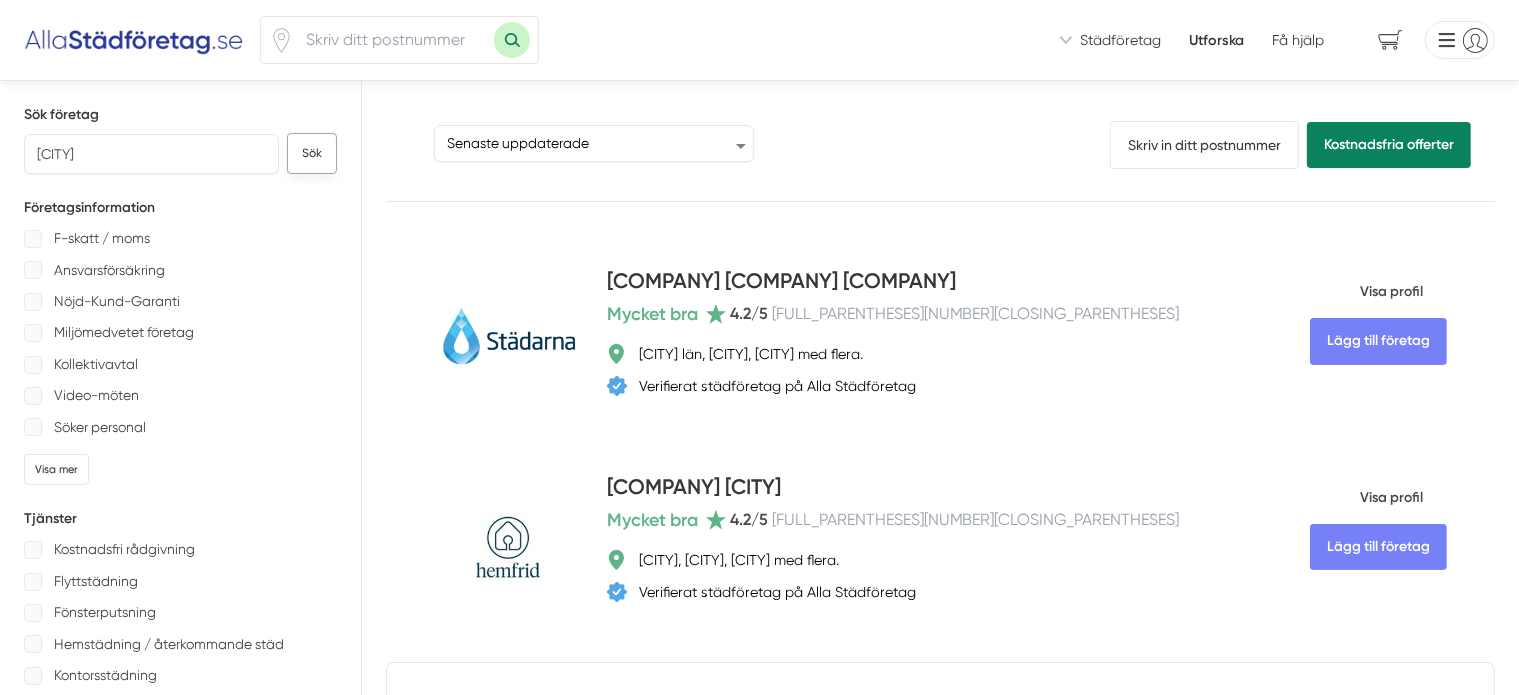 click on "Sök" at bounding box center (312, 153) 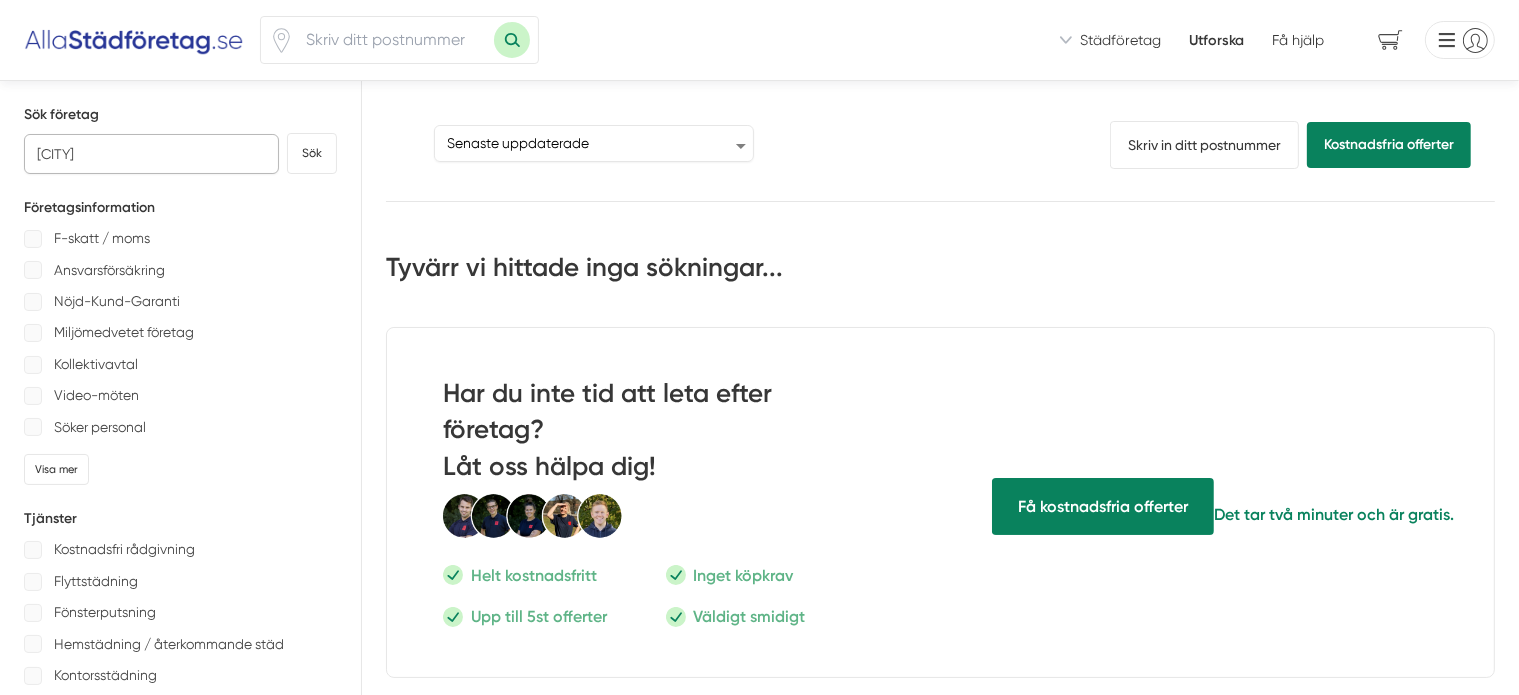 click on "karlstad" at bounding box center (151, 154) 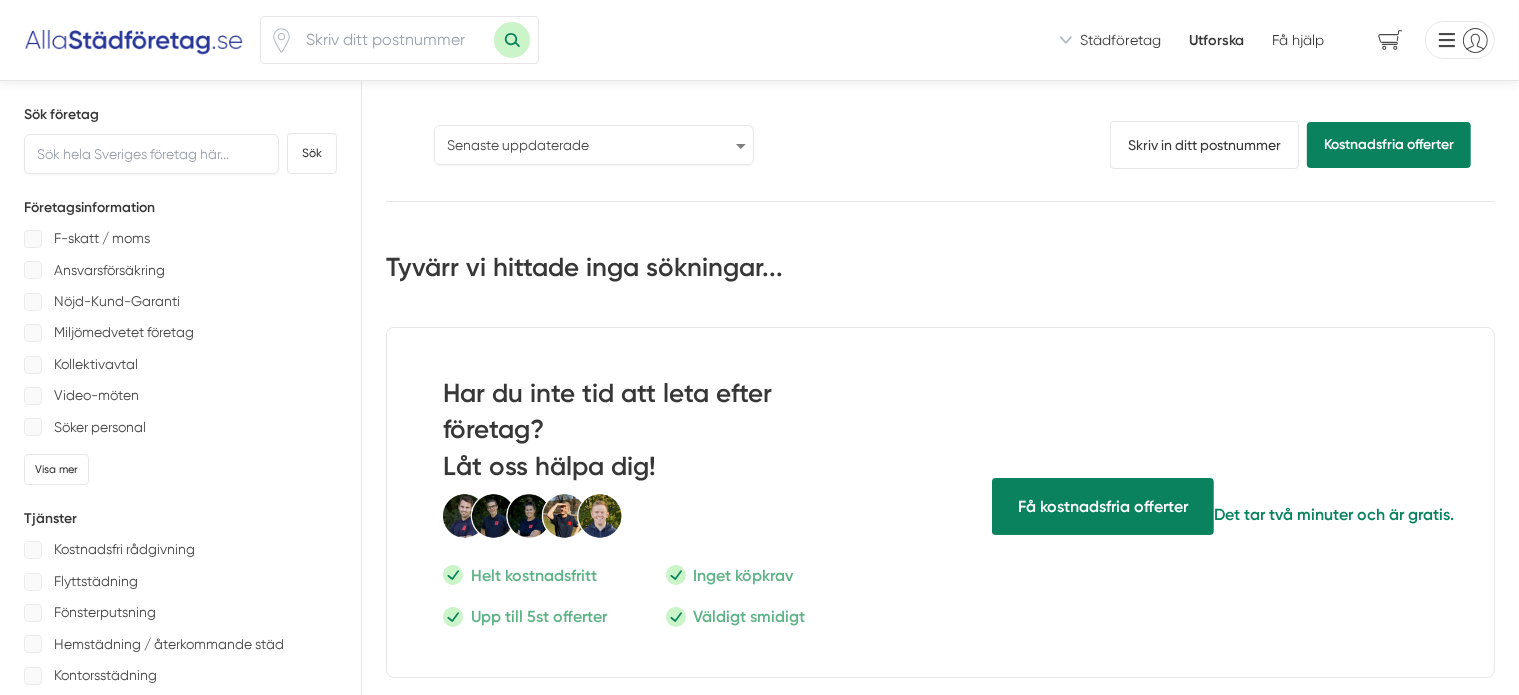 click on "Populärast Högst omdöme Flest omdömen Senaste uppdaterade Nyaste företaget på Alla Städföretag" at bounding box center [594, 145] 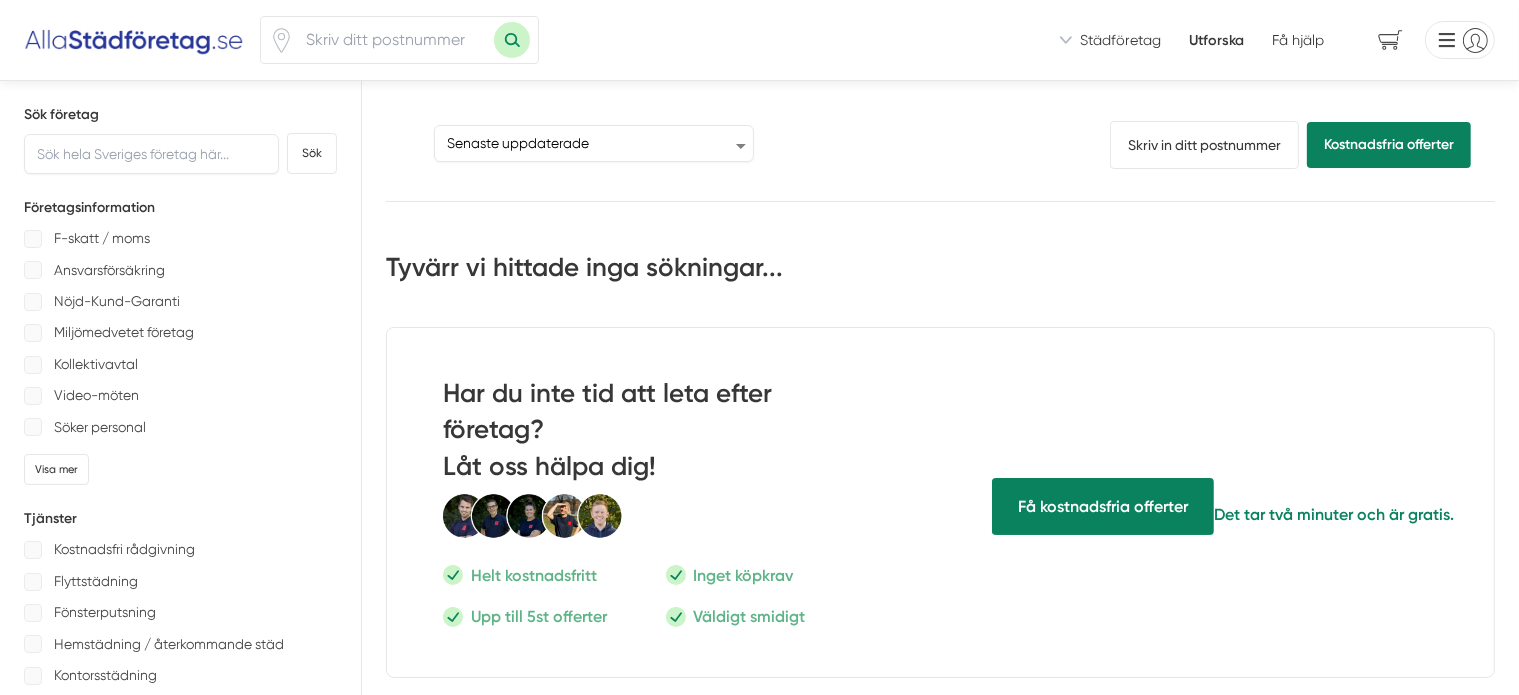 click on "Sortera Populärast Högst omdöme Flest omdömen Senaste uppdaterade Nyaste företaget på Alla Städföretag" at bounding box center [714, 141] 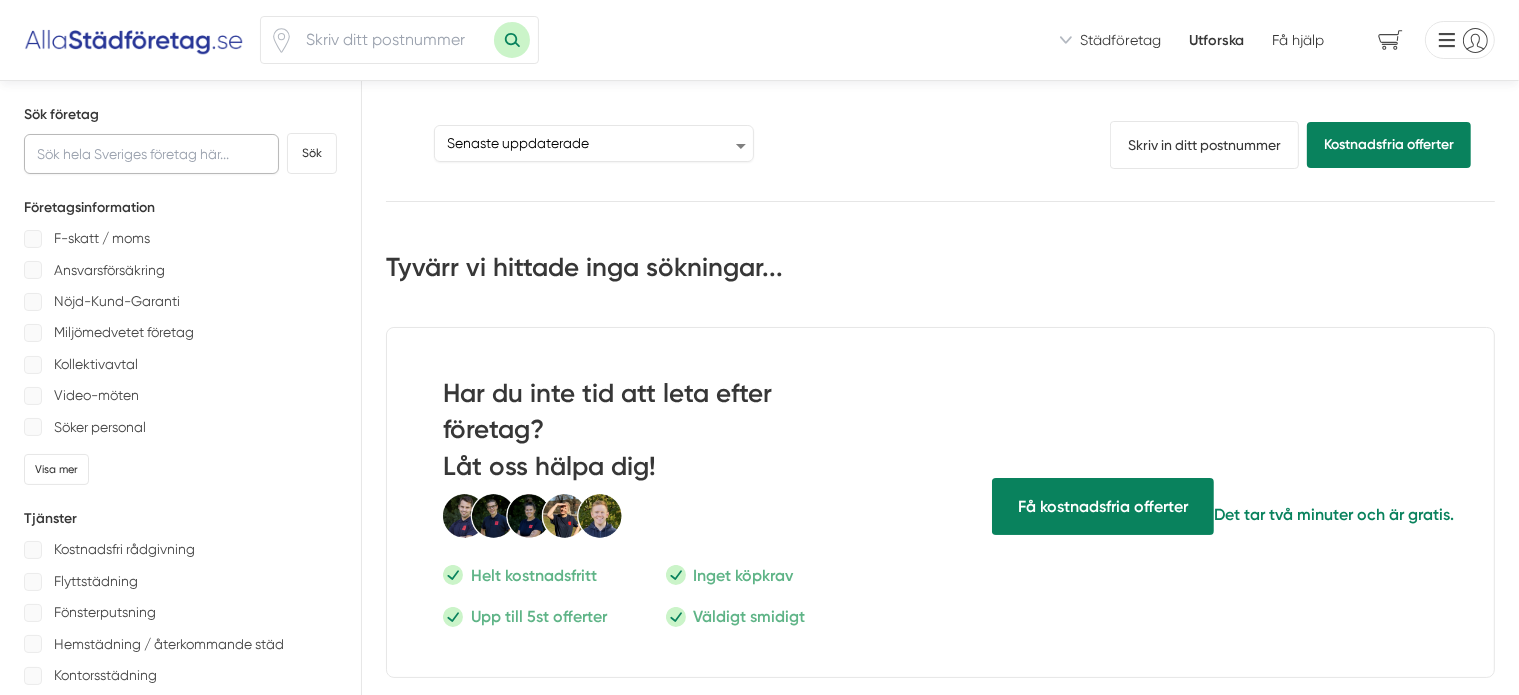 click at bounding box center (151, 154) 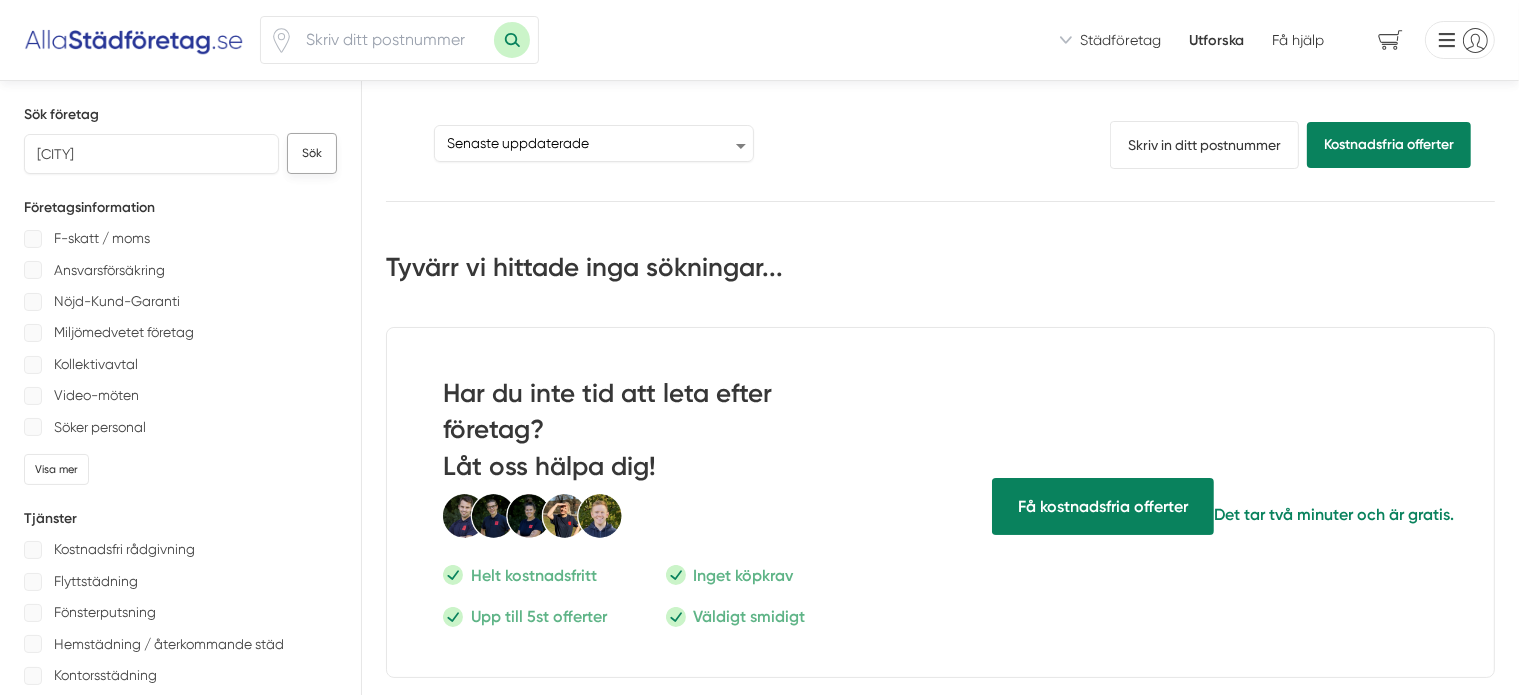 click on "Sök" at bounding box center (312, 153) 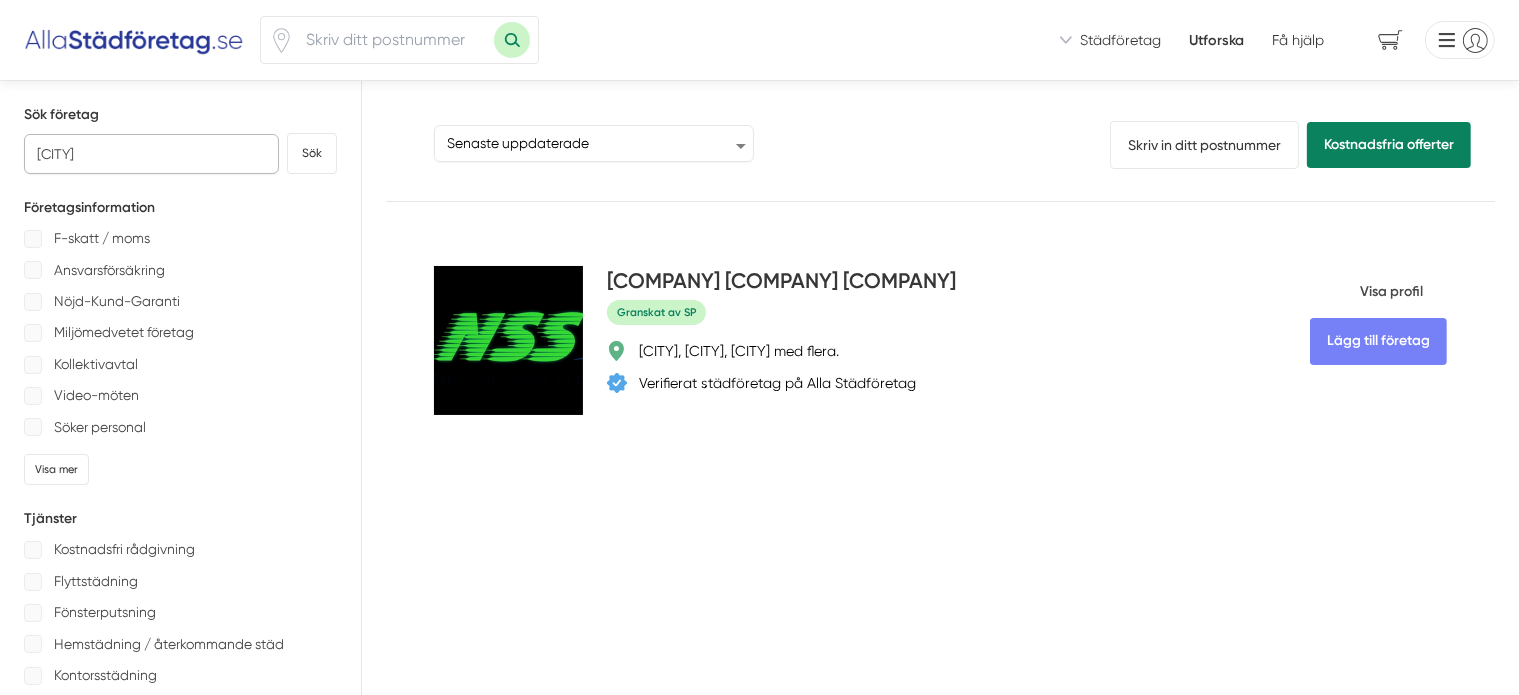 click on "luleå" at bounding box center (151, 154) 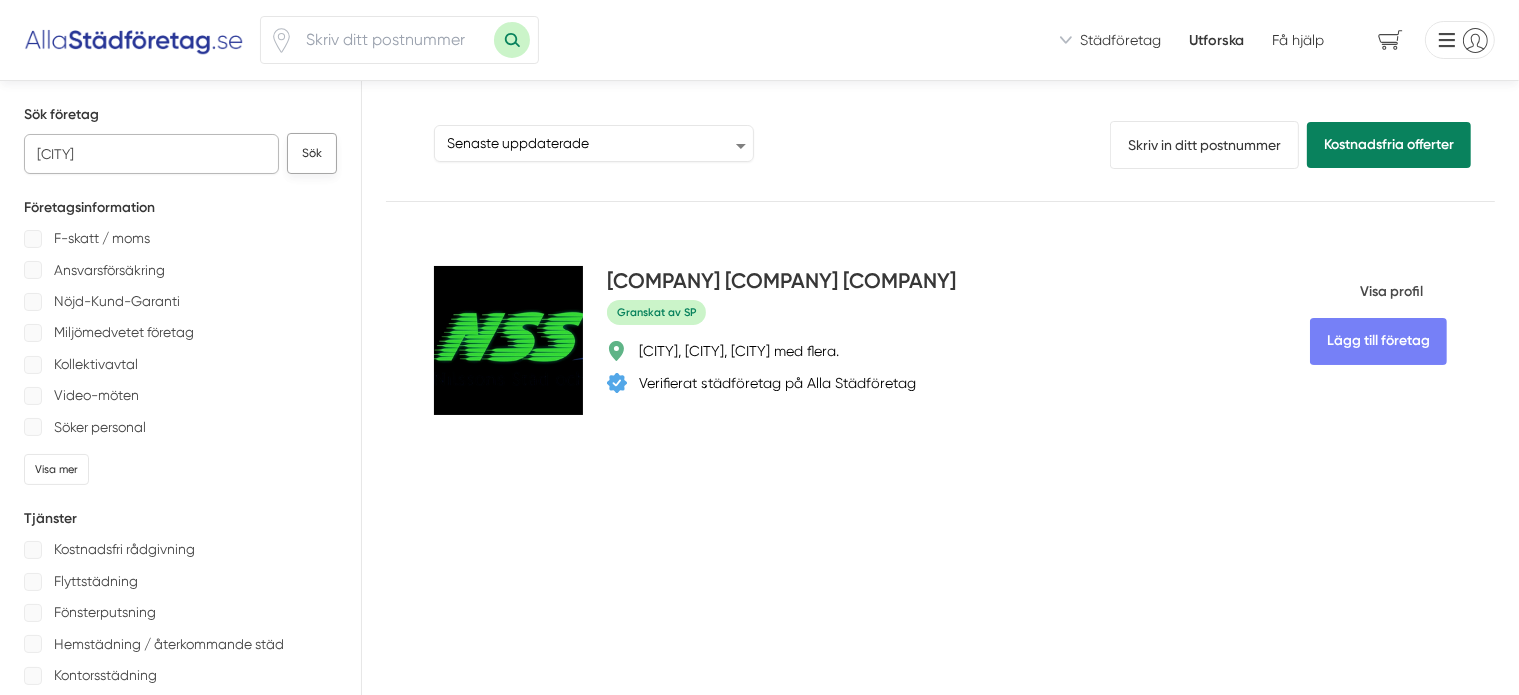 type on "gävle" 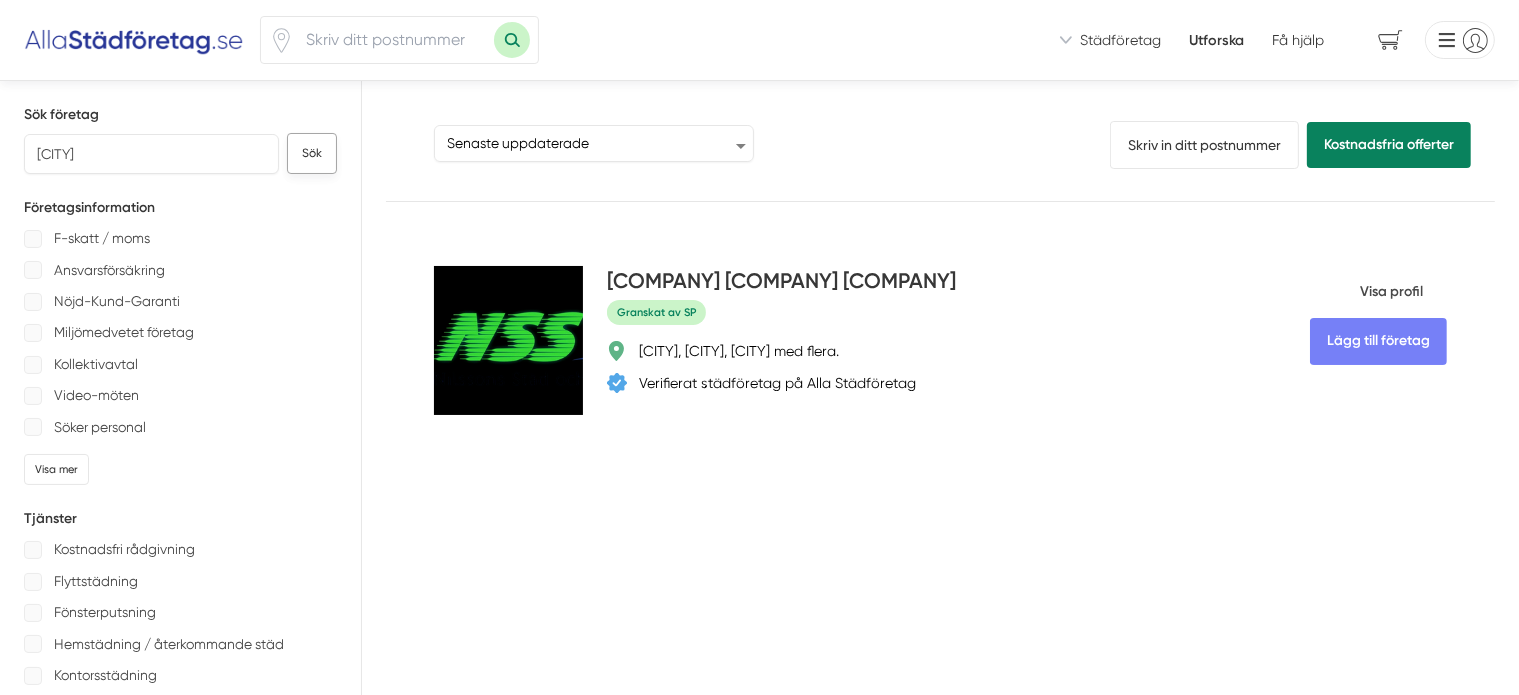 click on "Sök" at bounding box center [312, 153] 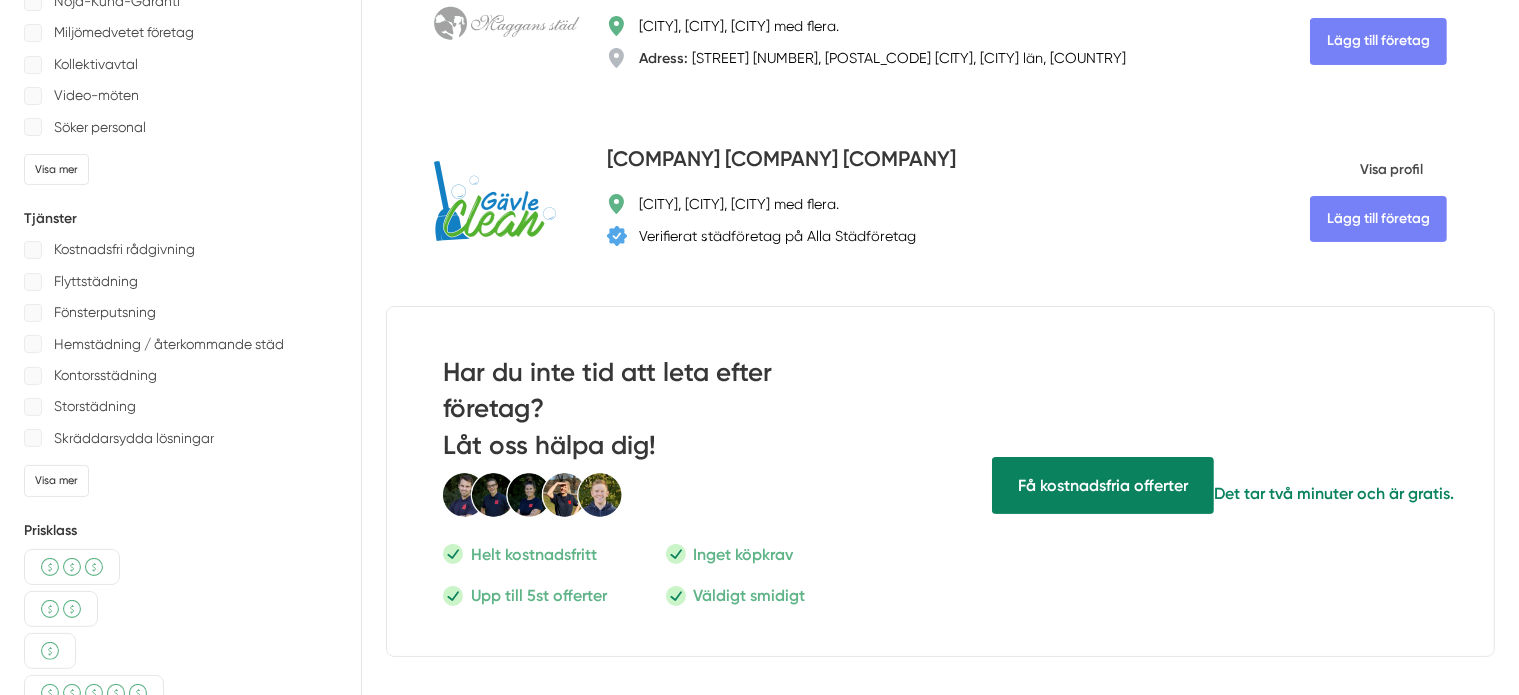 scroll, scrollTop: 400, scrollLeft: 0, axis: vertical 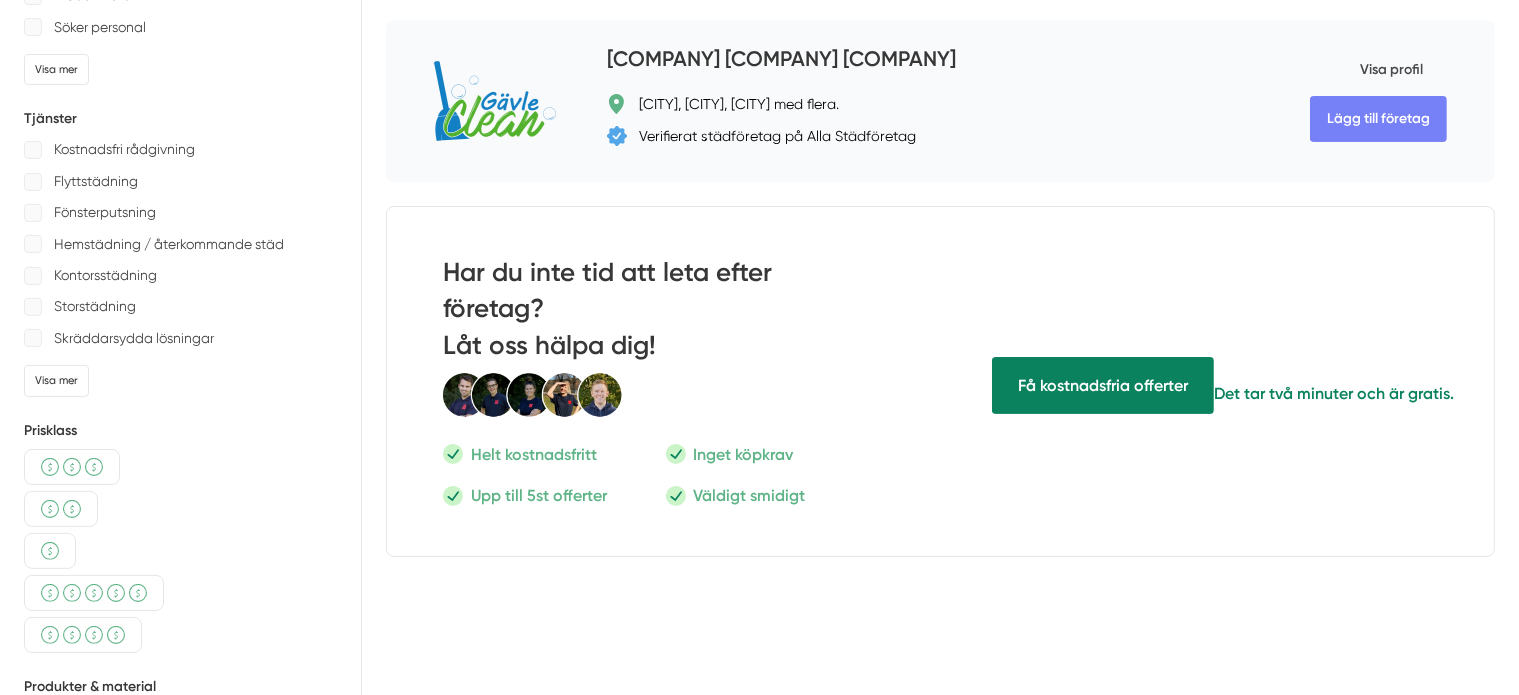 type 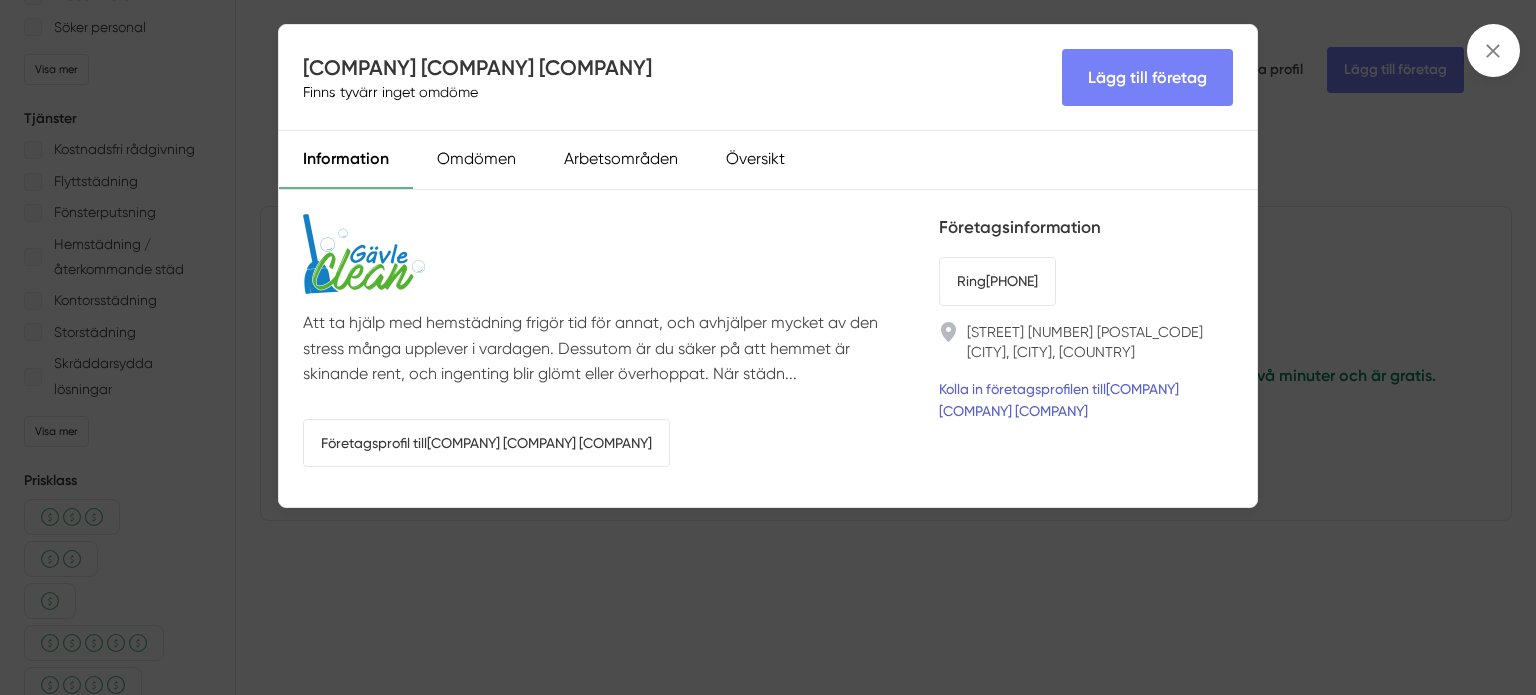 click on "Kolla in företagsprofilen till  Gävle Clean AB" at bounding box center (1086, 400) 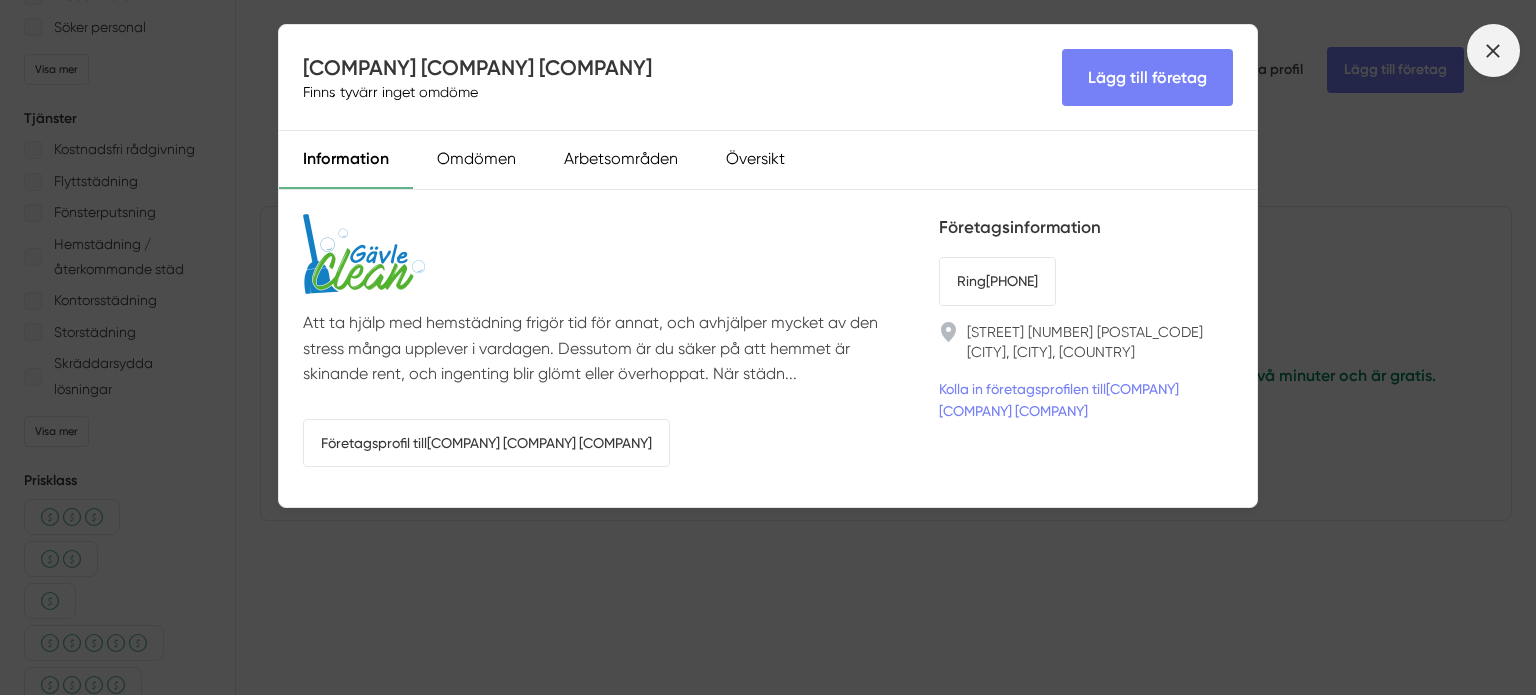 click at bounding box center (1493, 50) 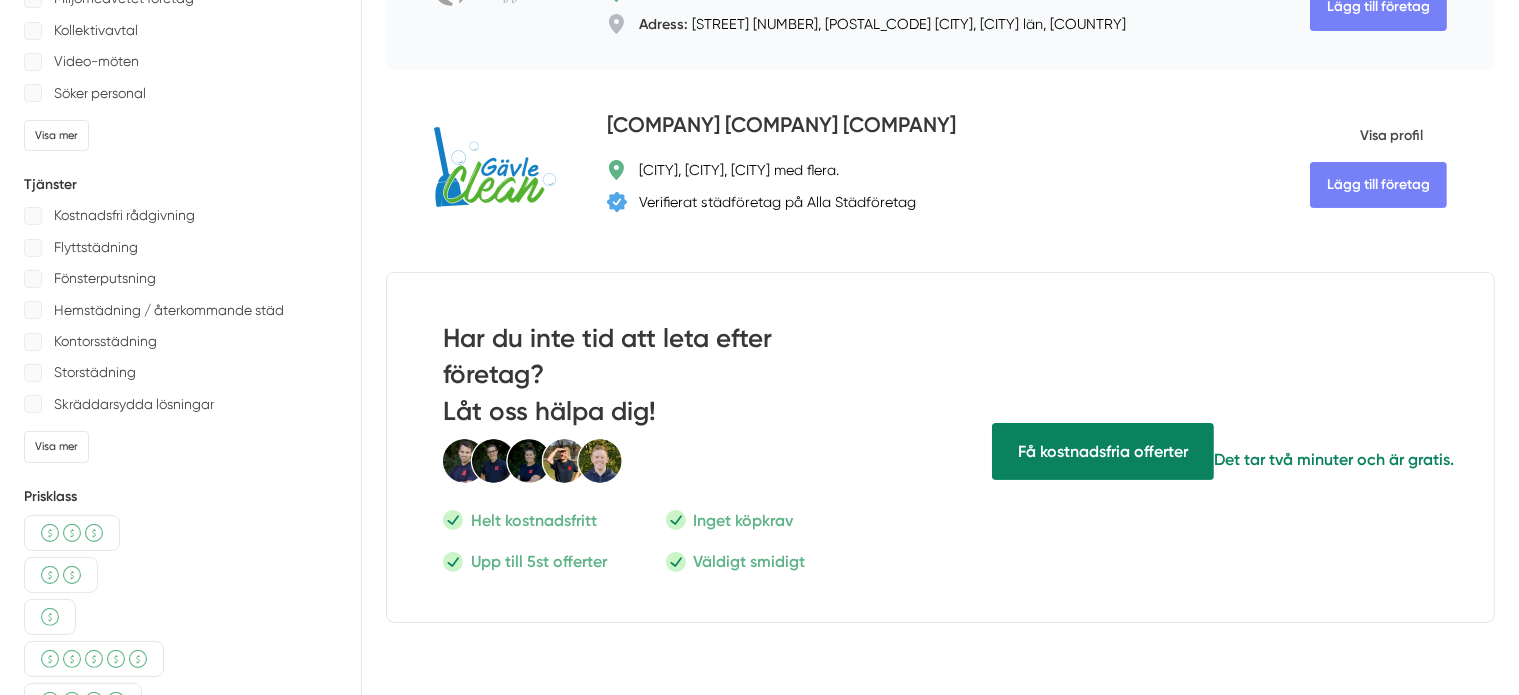 scroll, scrollTop: 0, scrollLeft: 0, axis: both 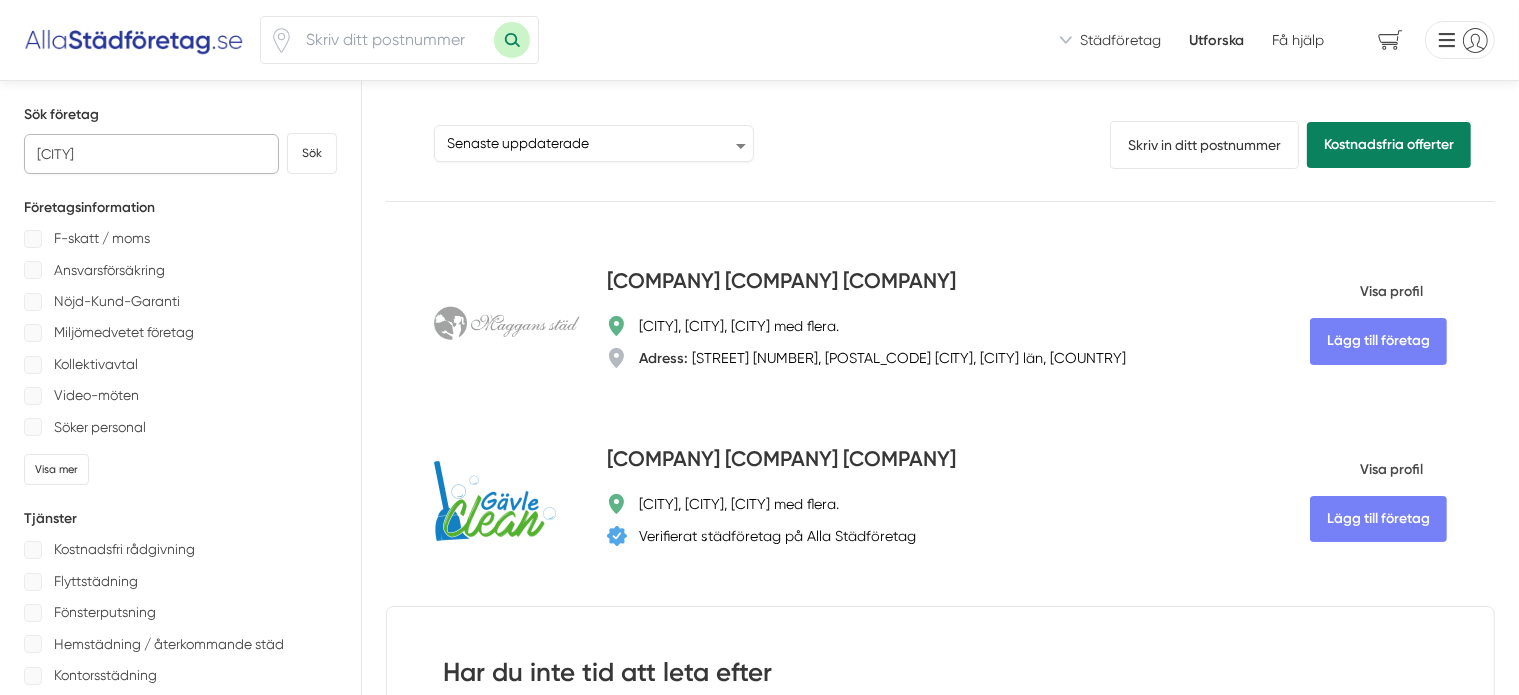 click on "gävle" at bounding box center [151, 154] 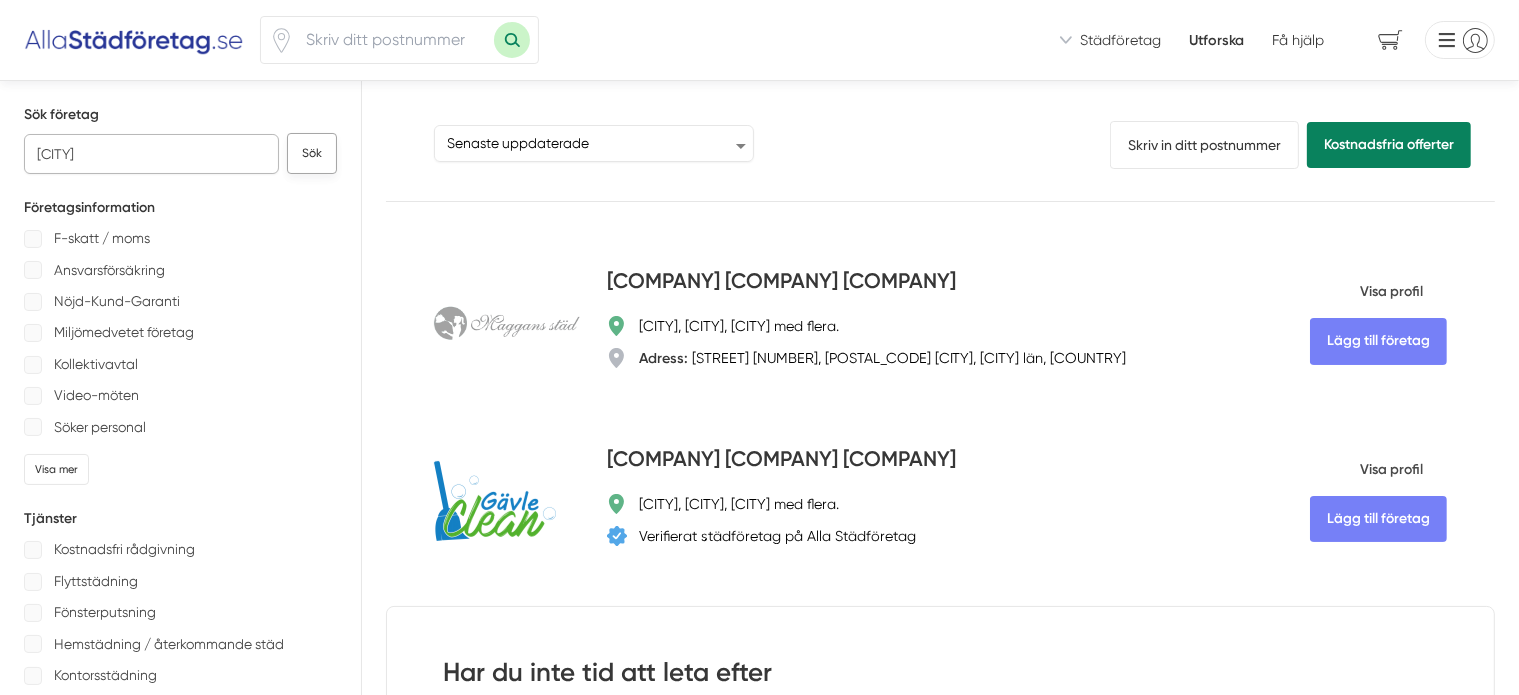 type on "östersund" 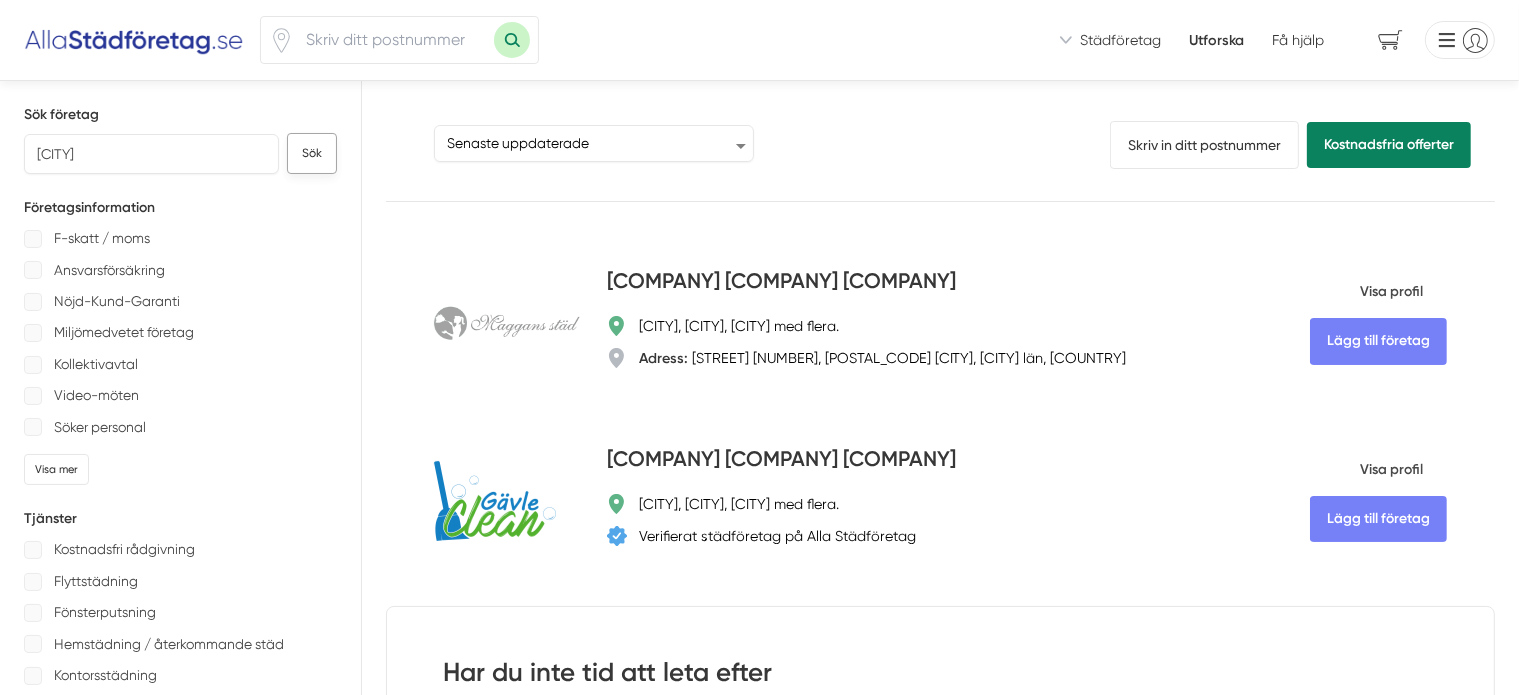 click on "Sök" at bounding box center (312, 153) 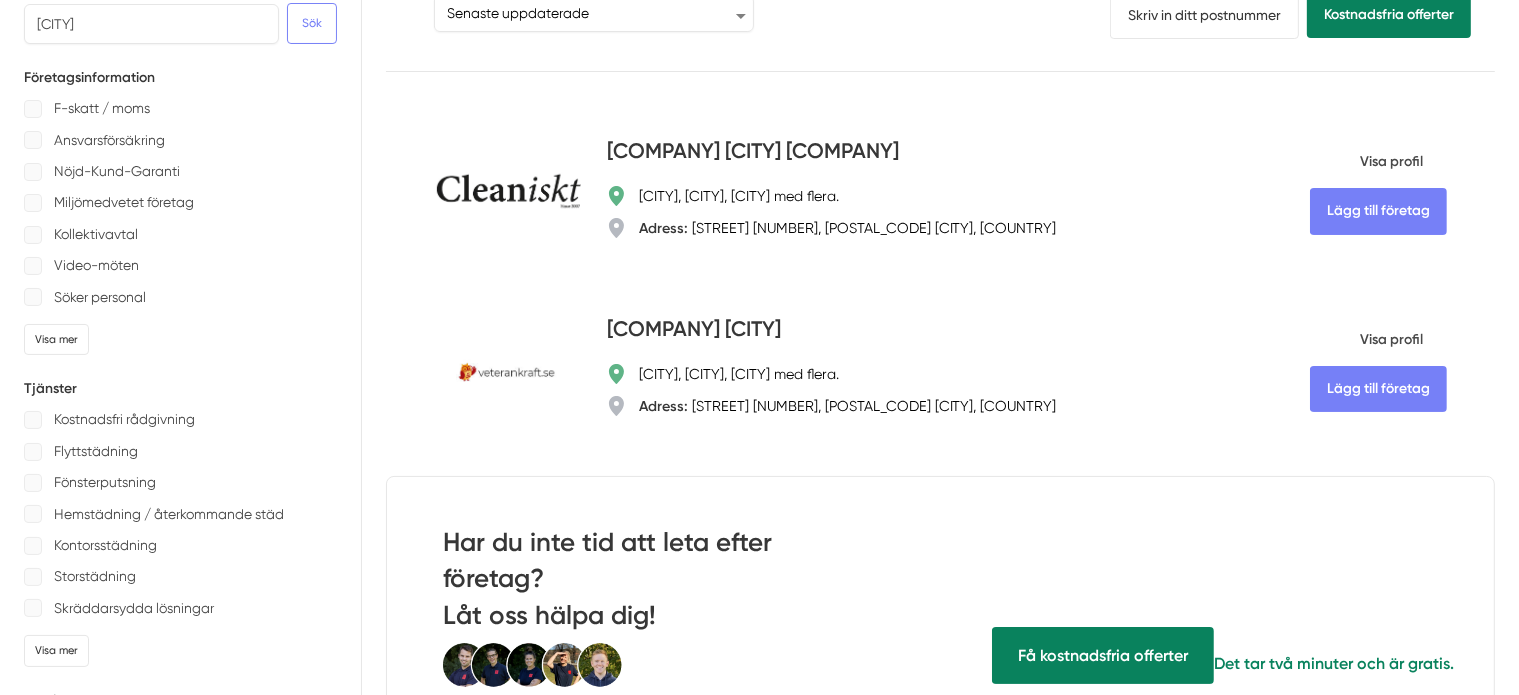 scroll, scrollTop: 0, scrollLeft: 0, axis: both 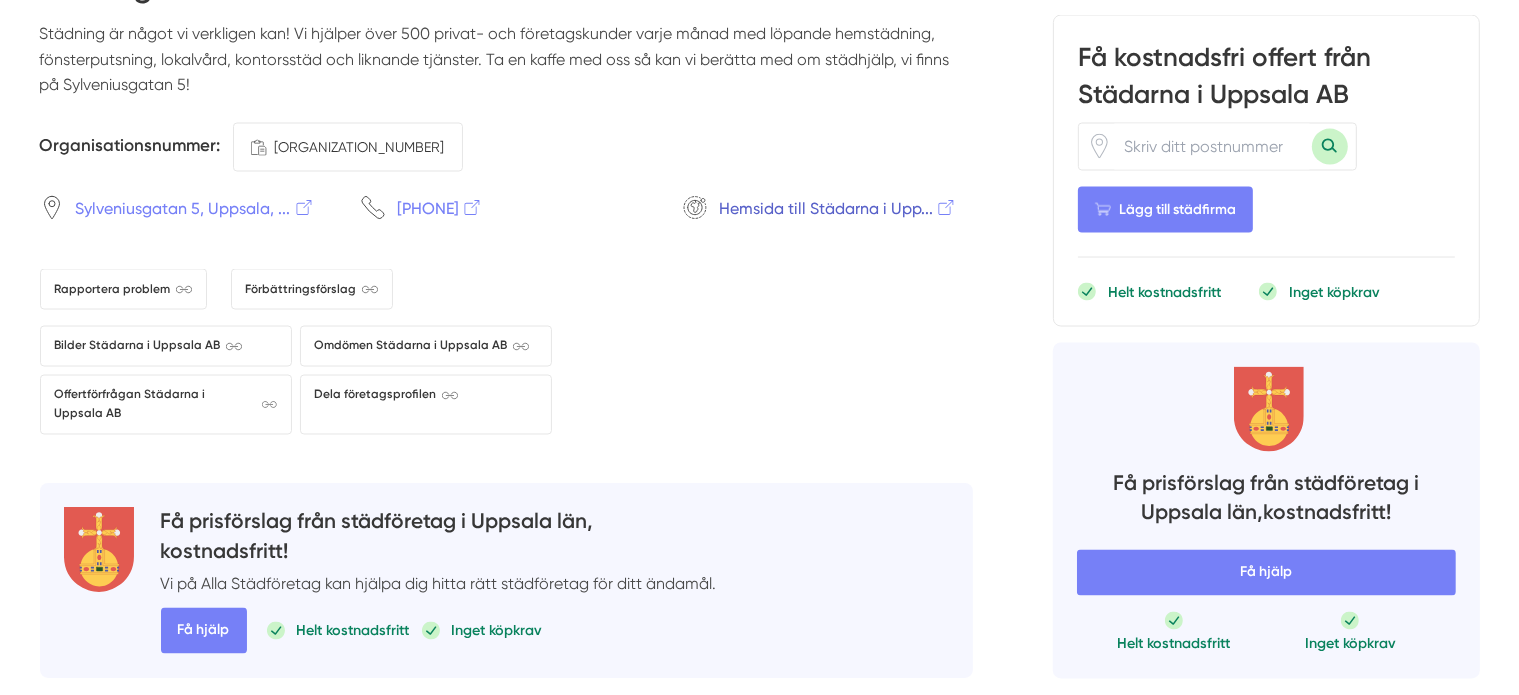 click on "Hemsida till Städarna i Upp..." at bounding box center [838, 208] 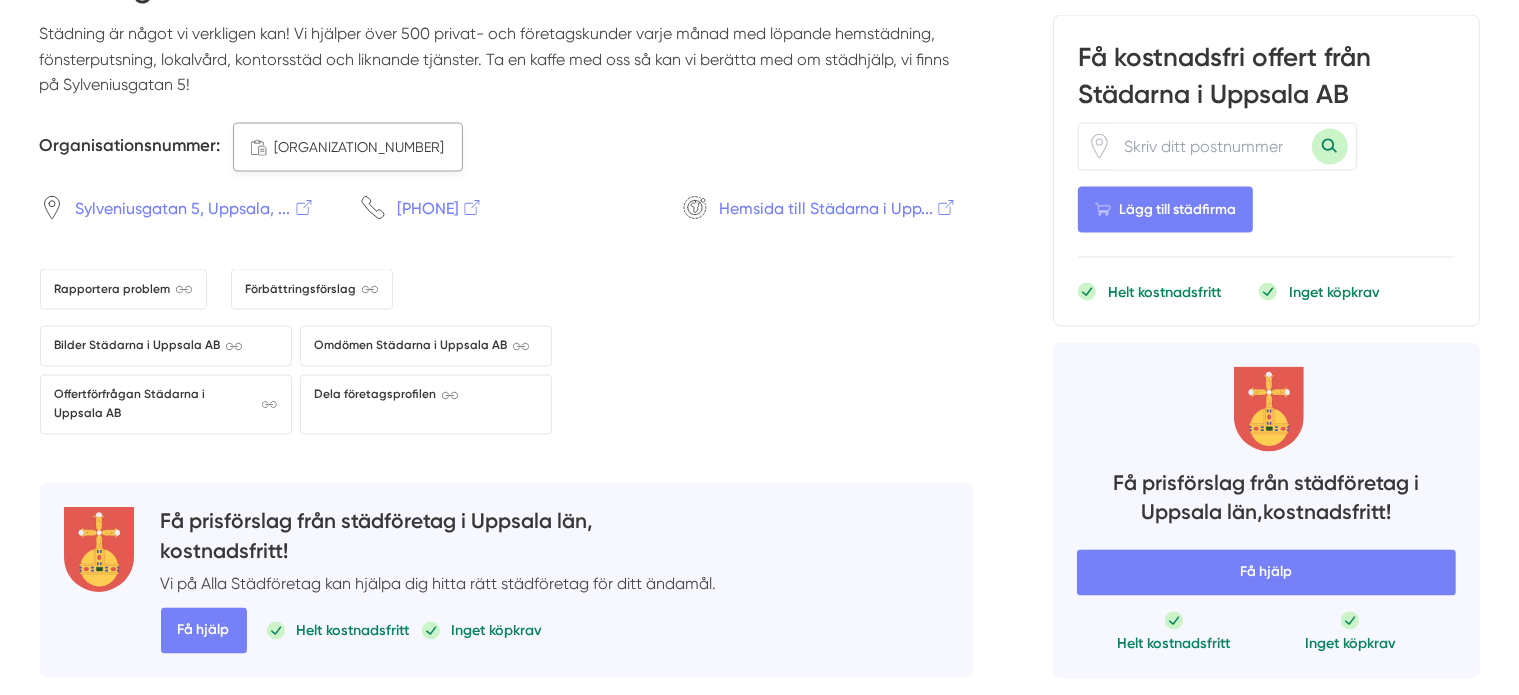 click on "[ORGANIZATION_NUMBER]" at bounding box center [360, 147] 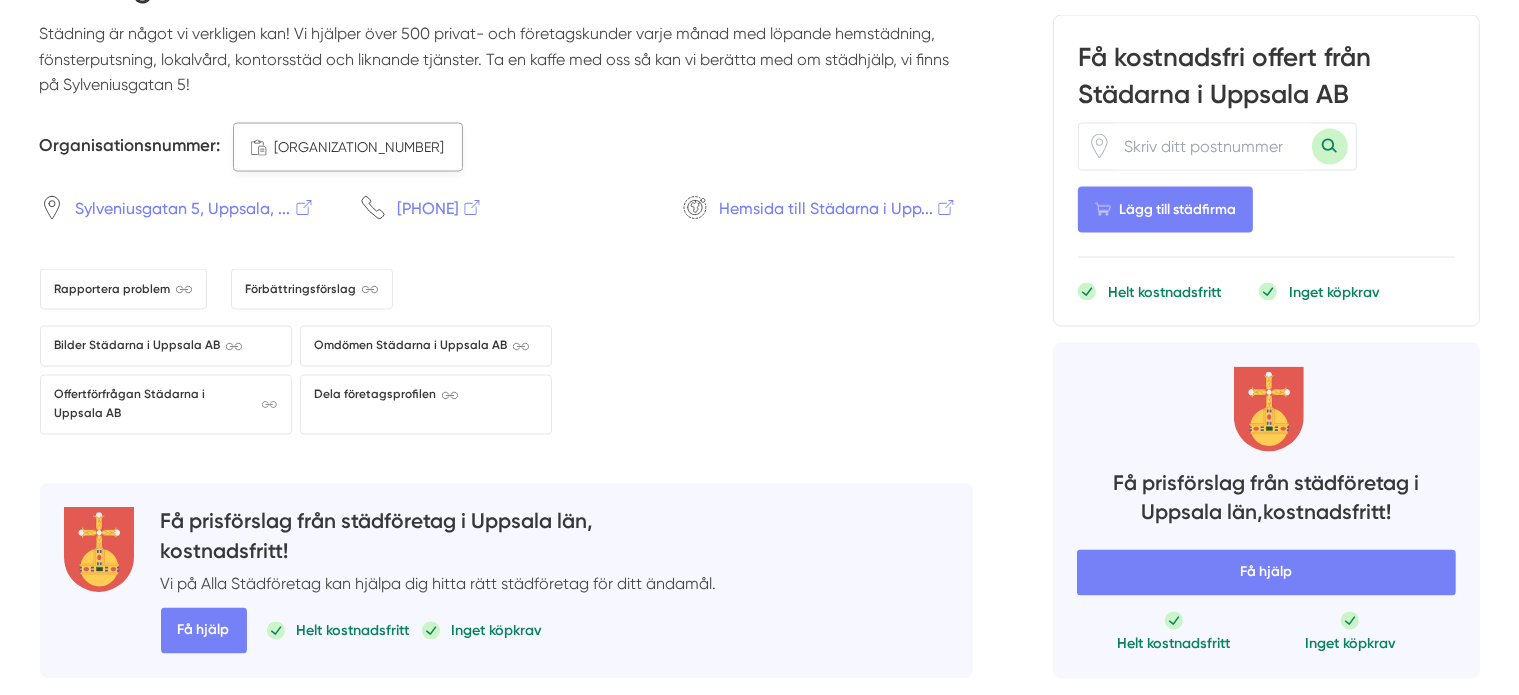 click on ".a{fill:none;stroke-linecap:round;stroke-linejoin:round;} Kopiera
[ORGANIZATION_NUMBER]" at bounding box center (348, 147) 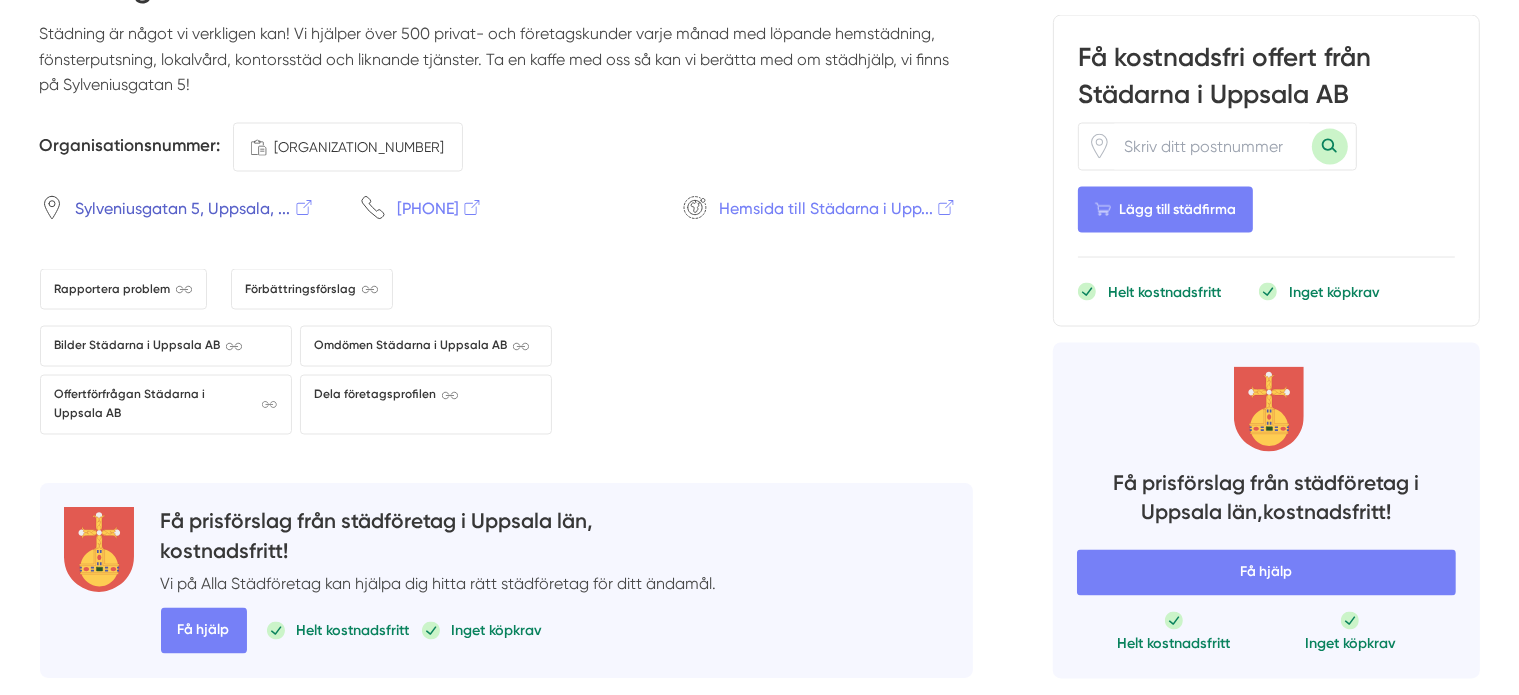 click on "Sylveniusgatan 5, Uppsala, ..." at bounding box center [195, 208] 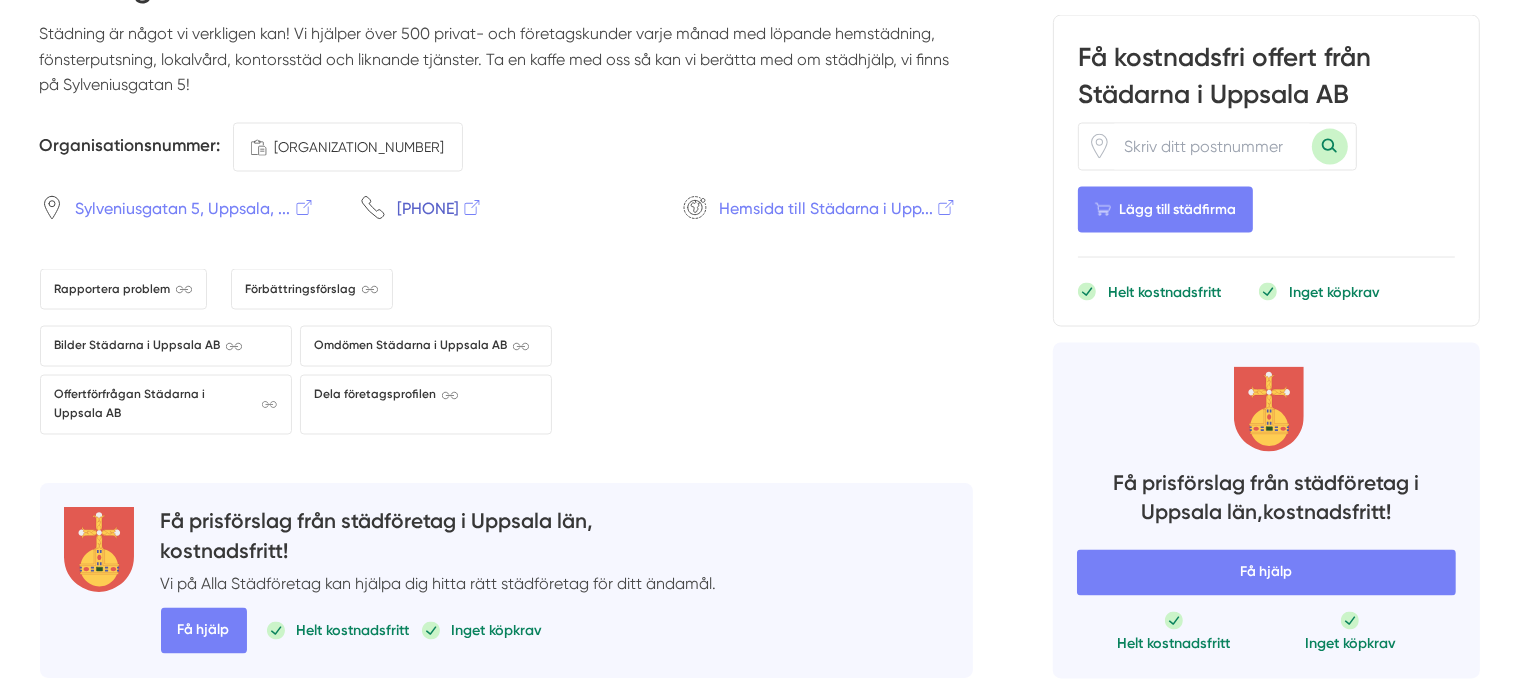 click on "[PHONE]" at bounding box center (440, 208) 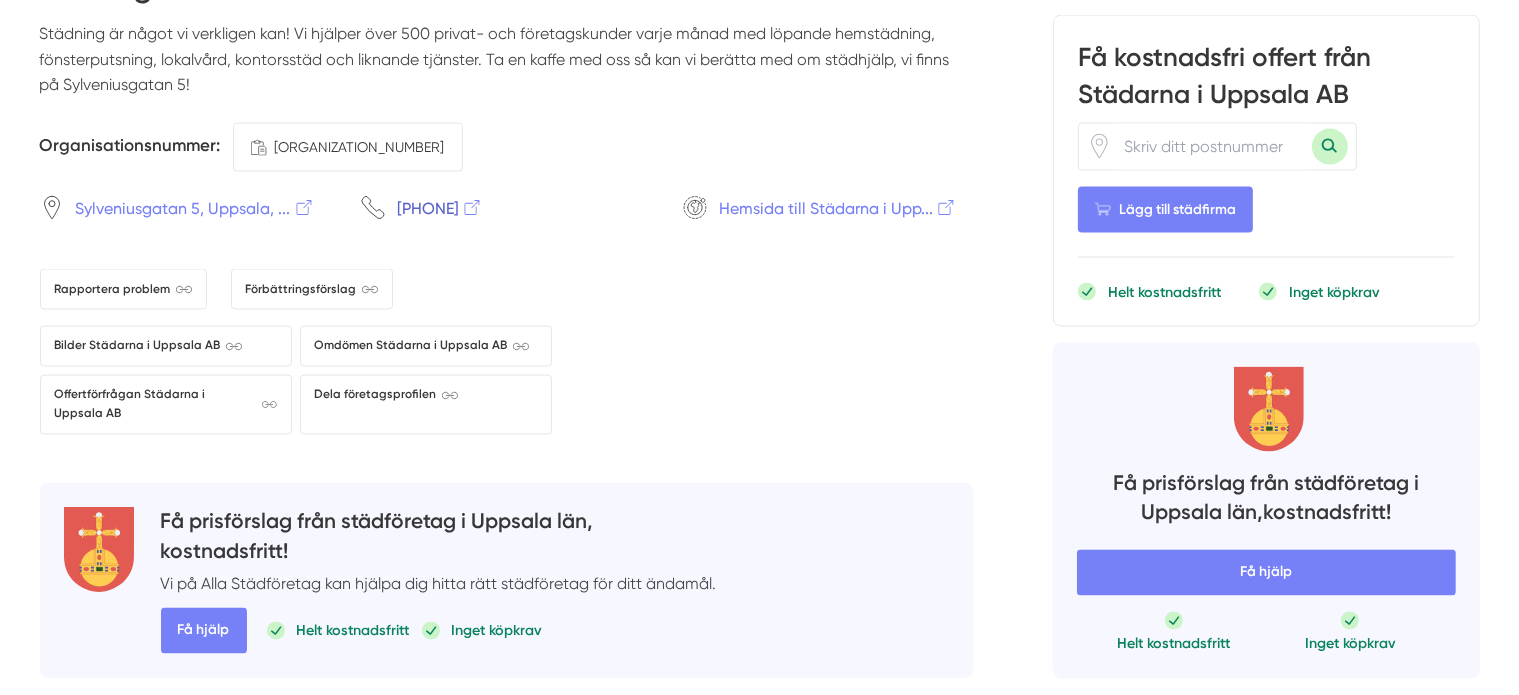 click on "[PHONE]" at bounding box center [440, 208] 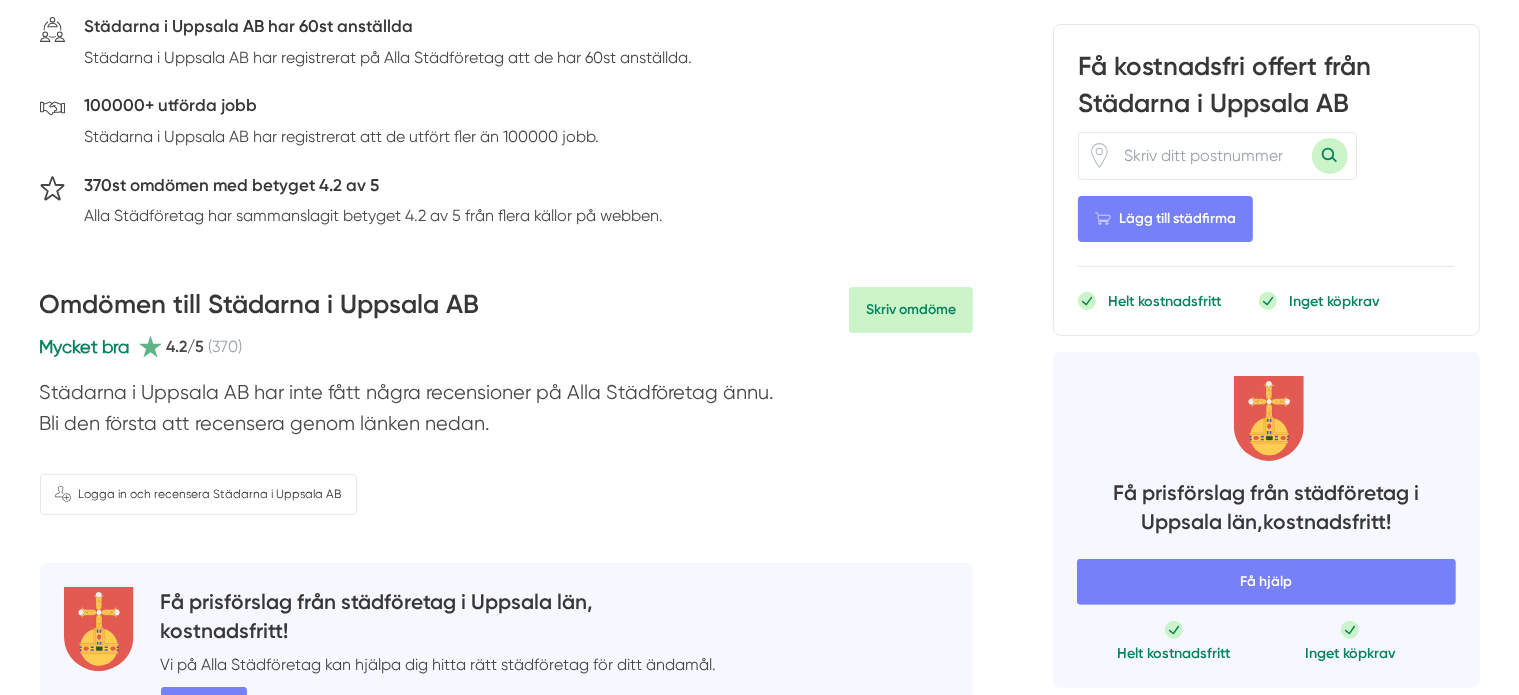 scroll, scrollTop: 0, scrollLeft: 0, axis: both 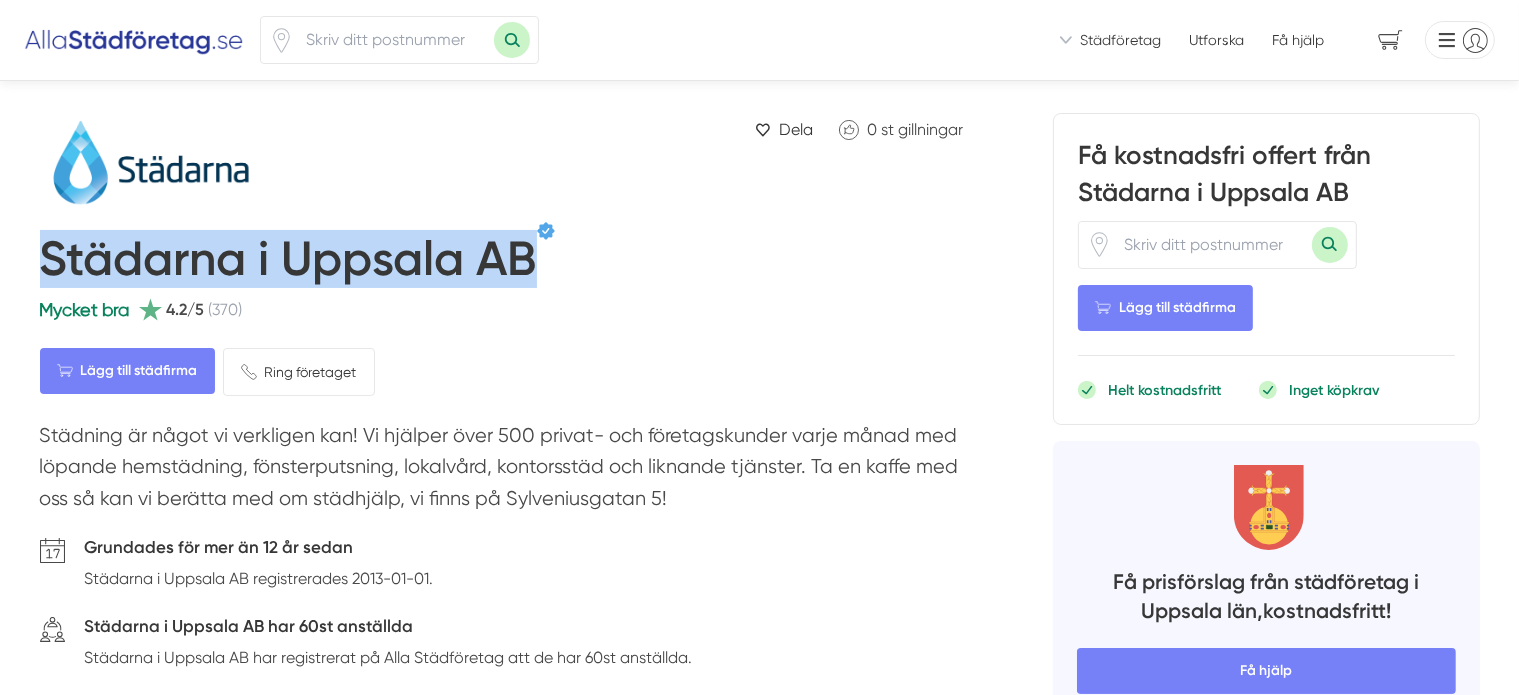 drag, startPoint x: 36, startPoint y: 258, endPoint x: 531, endPoint y: 249, distance: 495.08182 